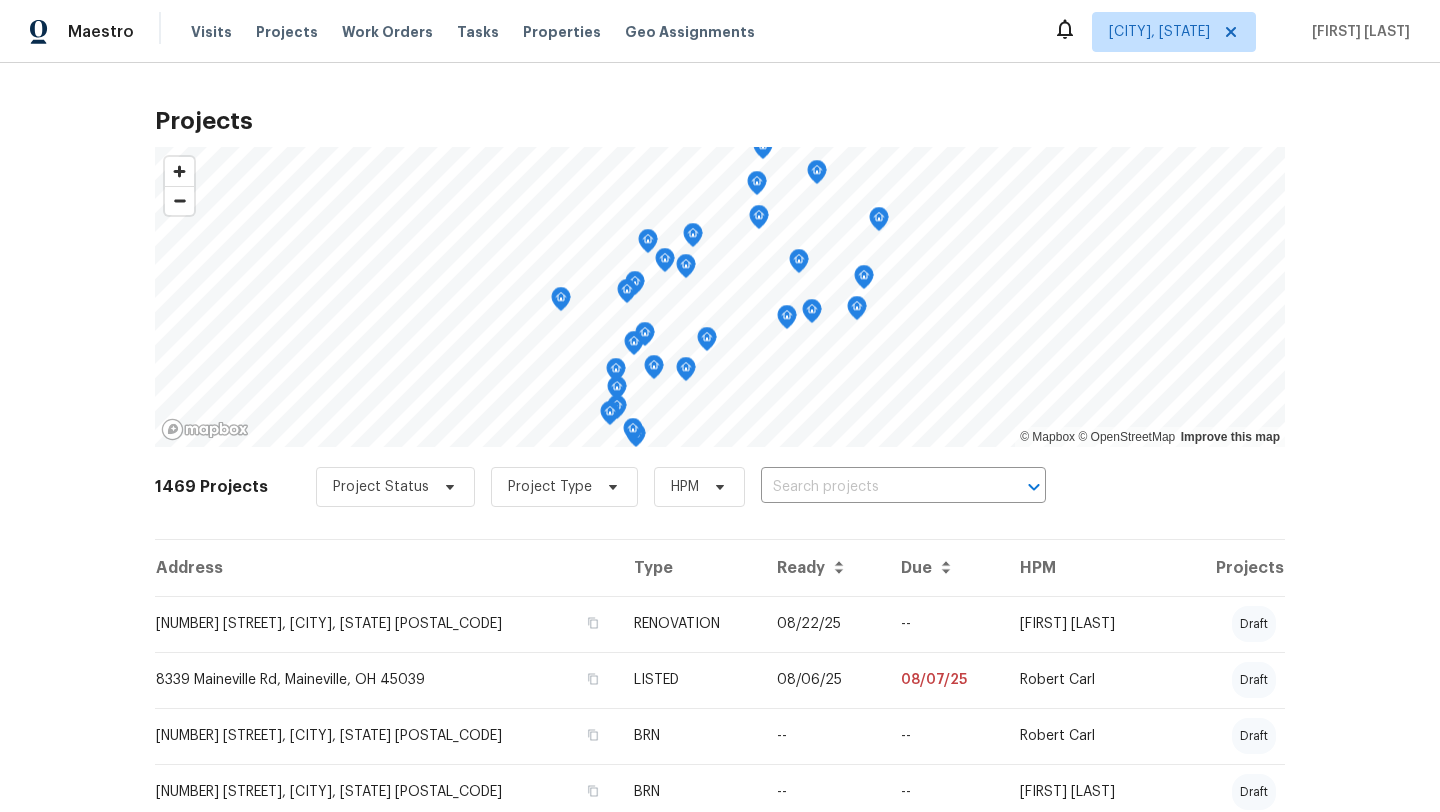 scroll, scrollTop: 0, scrollLeft: 0, axis: both 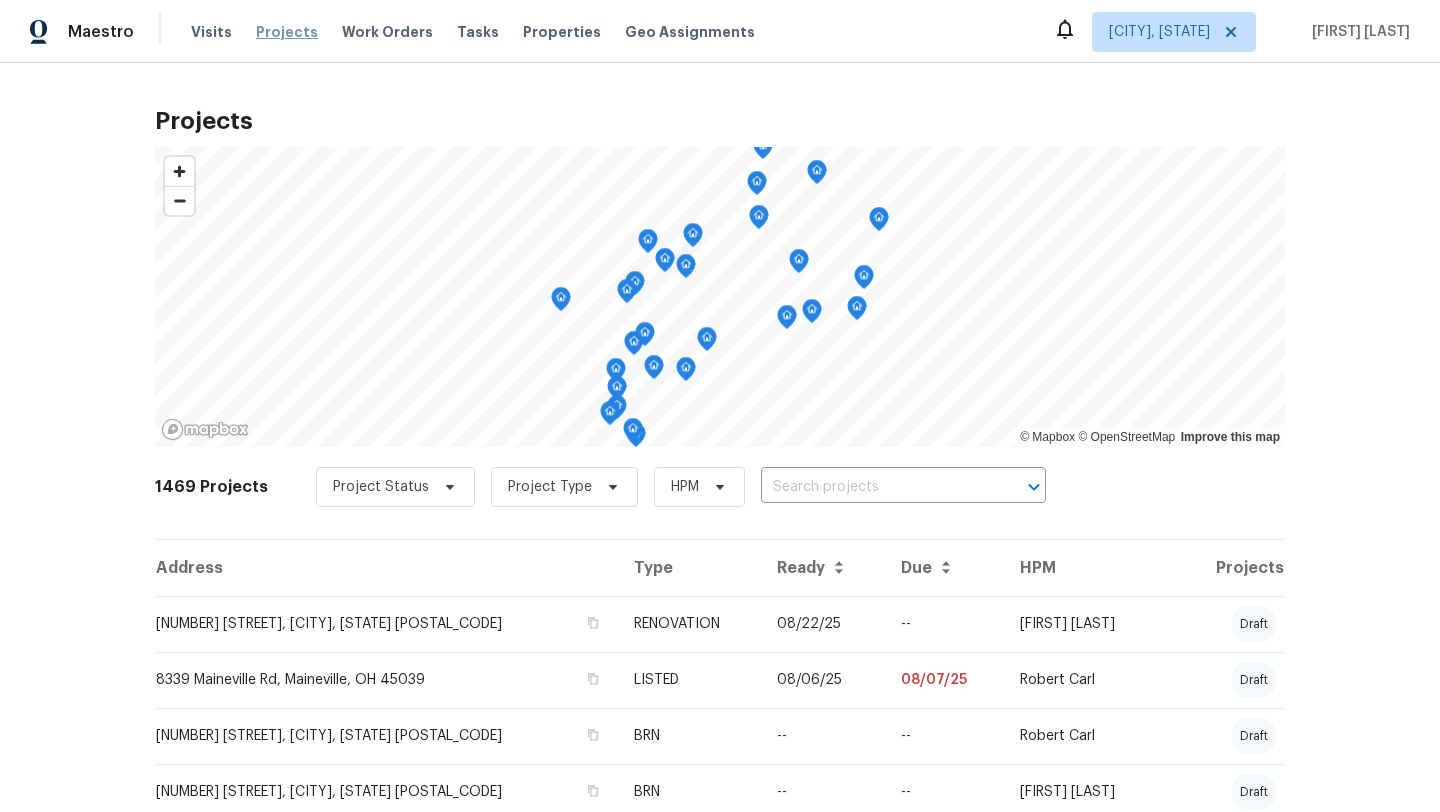 click on "Projects" at bounding box center (287, 32) 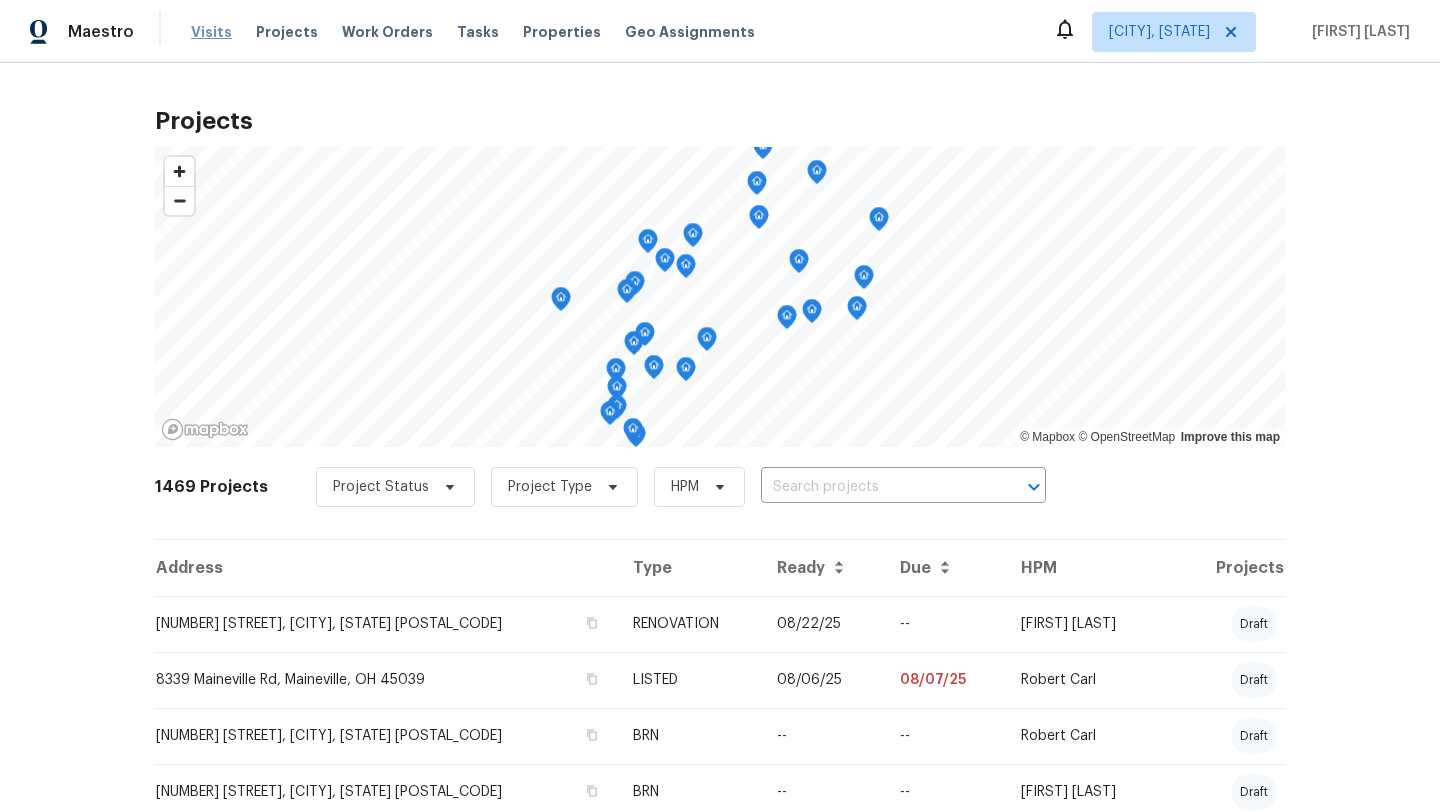 click on "Visits" at bounding box center [211, 32] 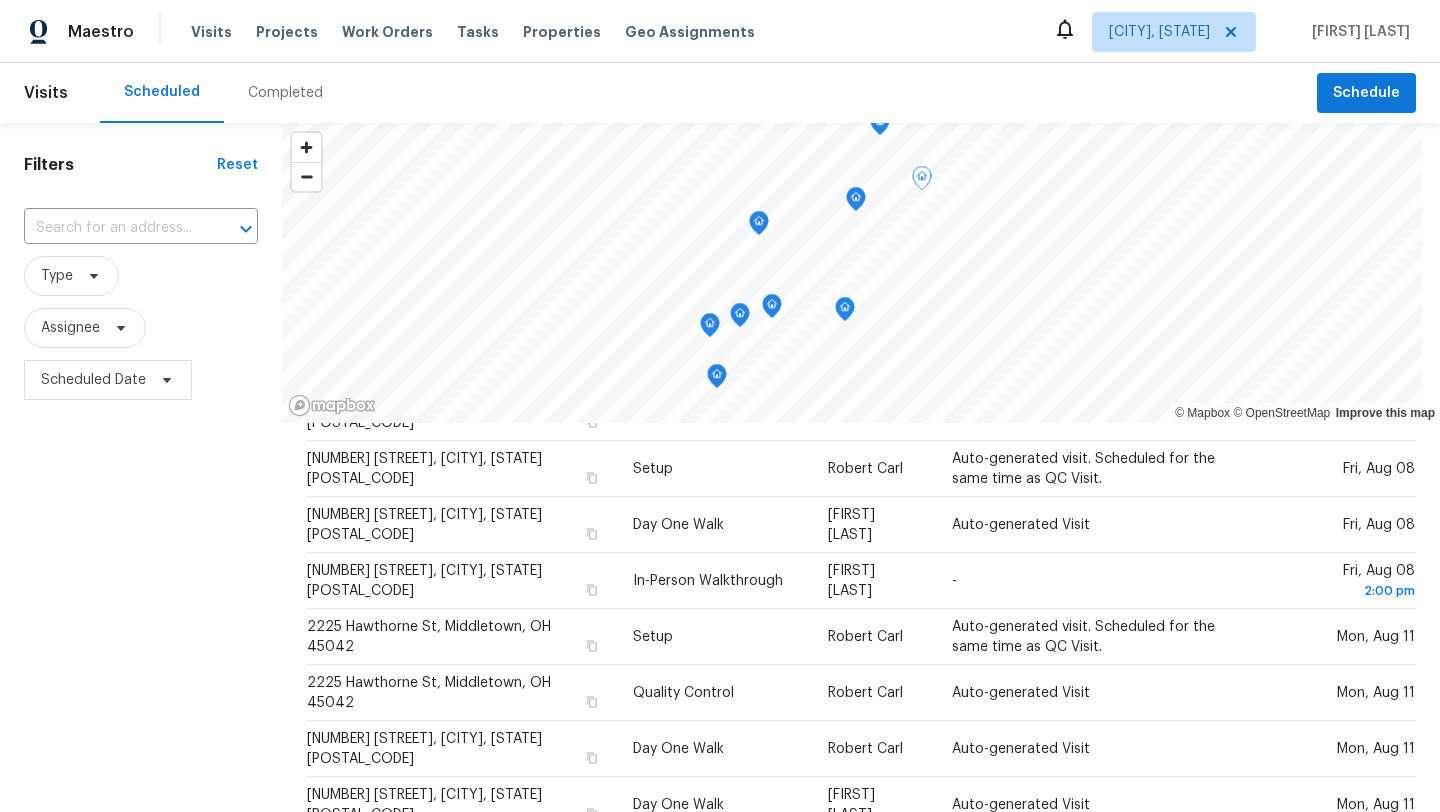 scroll, scrollTop: 454, scrollLeft: 0, axis: vertical 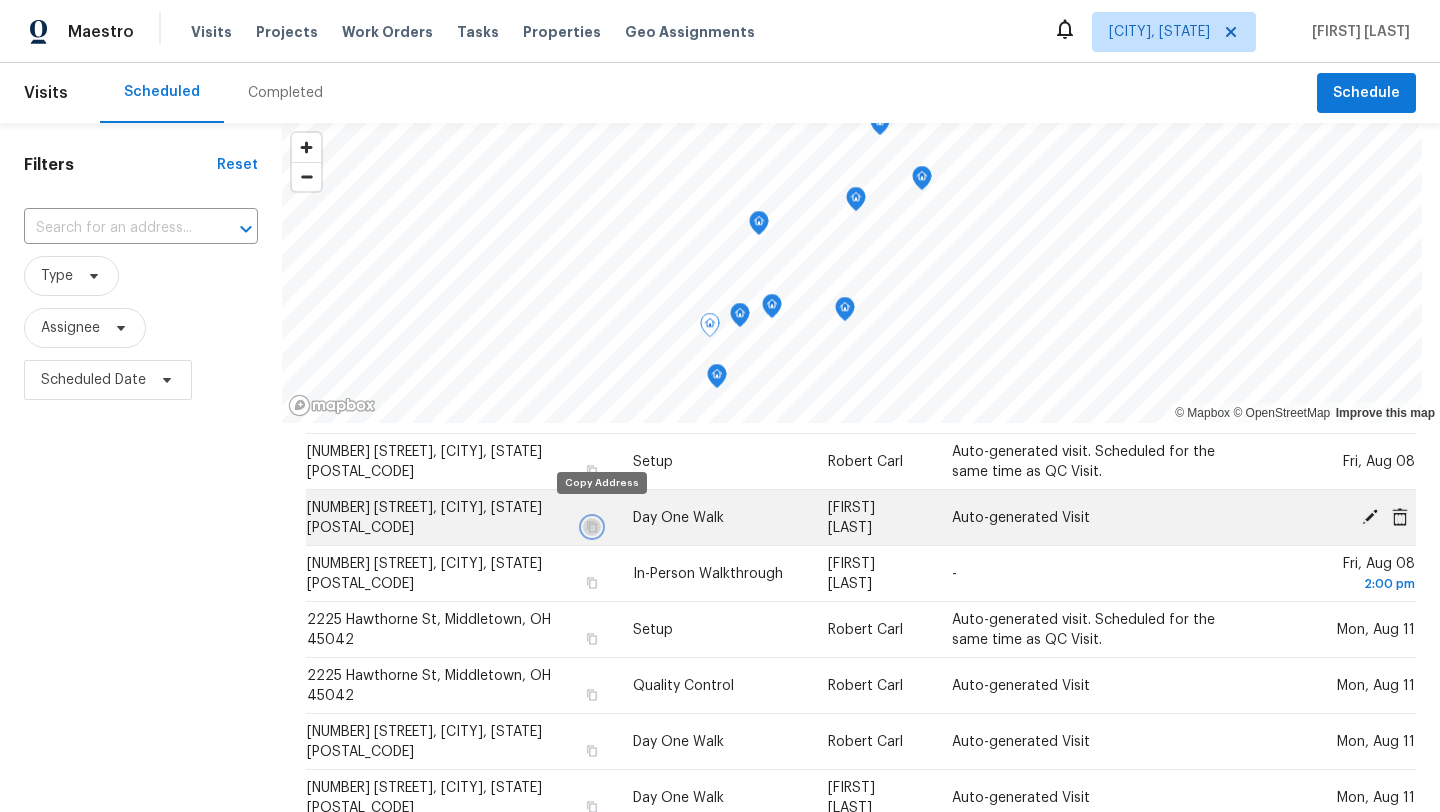click 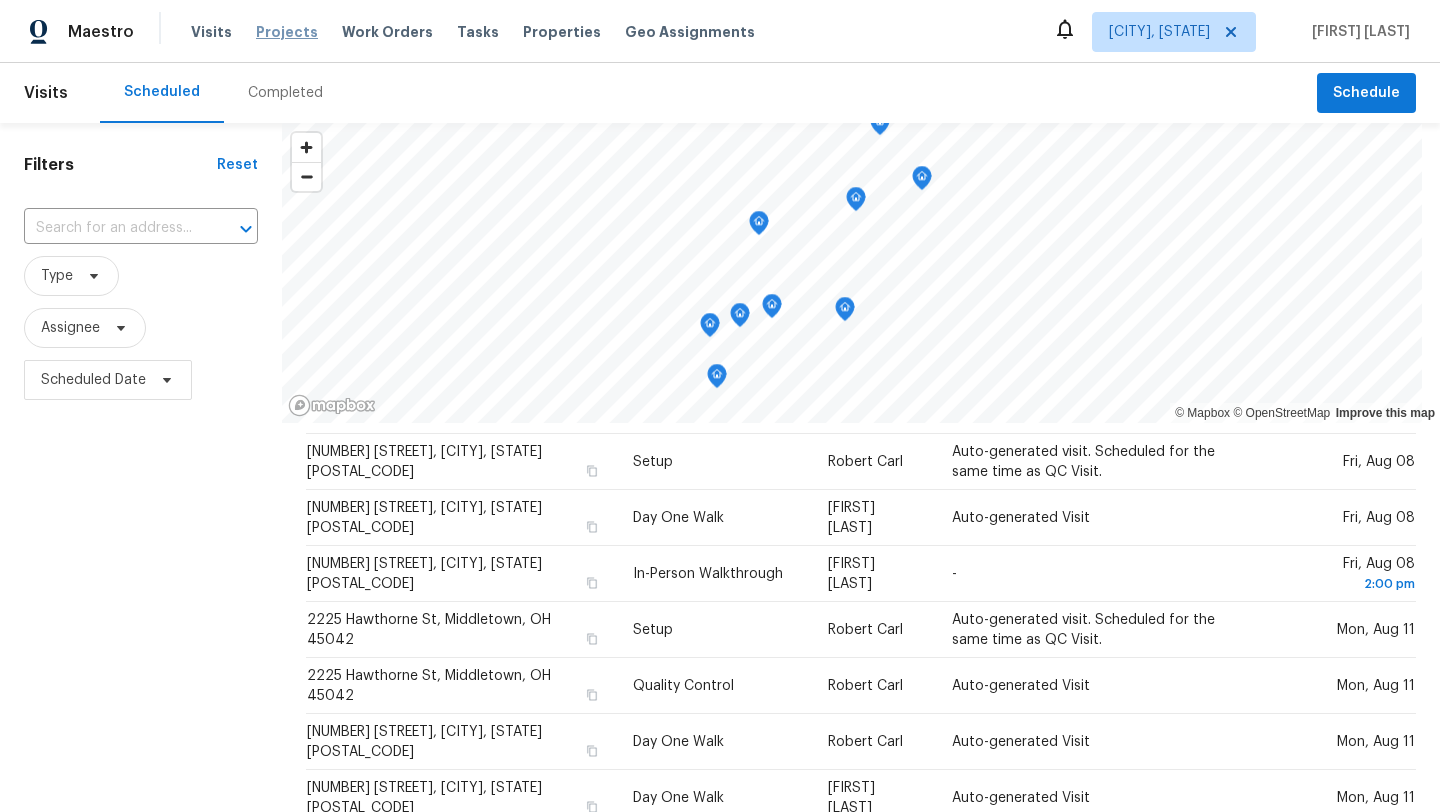 click on "Projects" at bounding box center [287, 32] 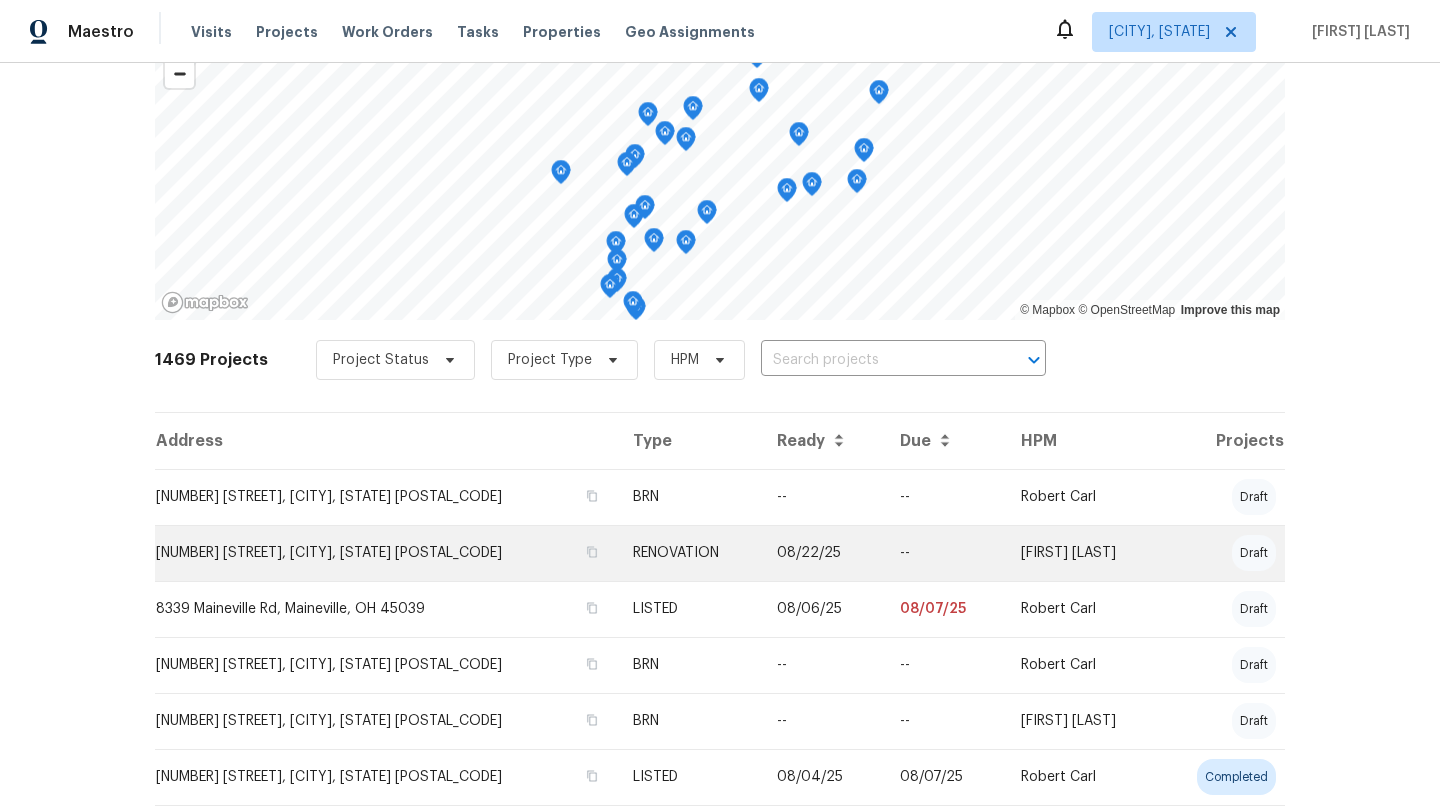 scroll, scrollTop: 0, scrollLeft: 0, axis: both 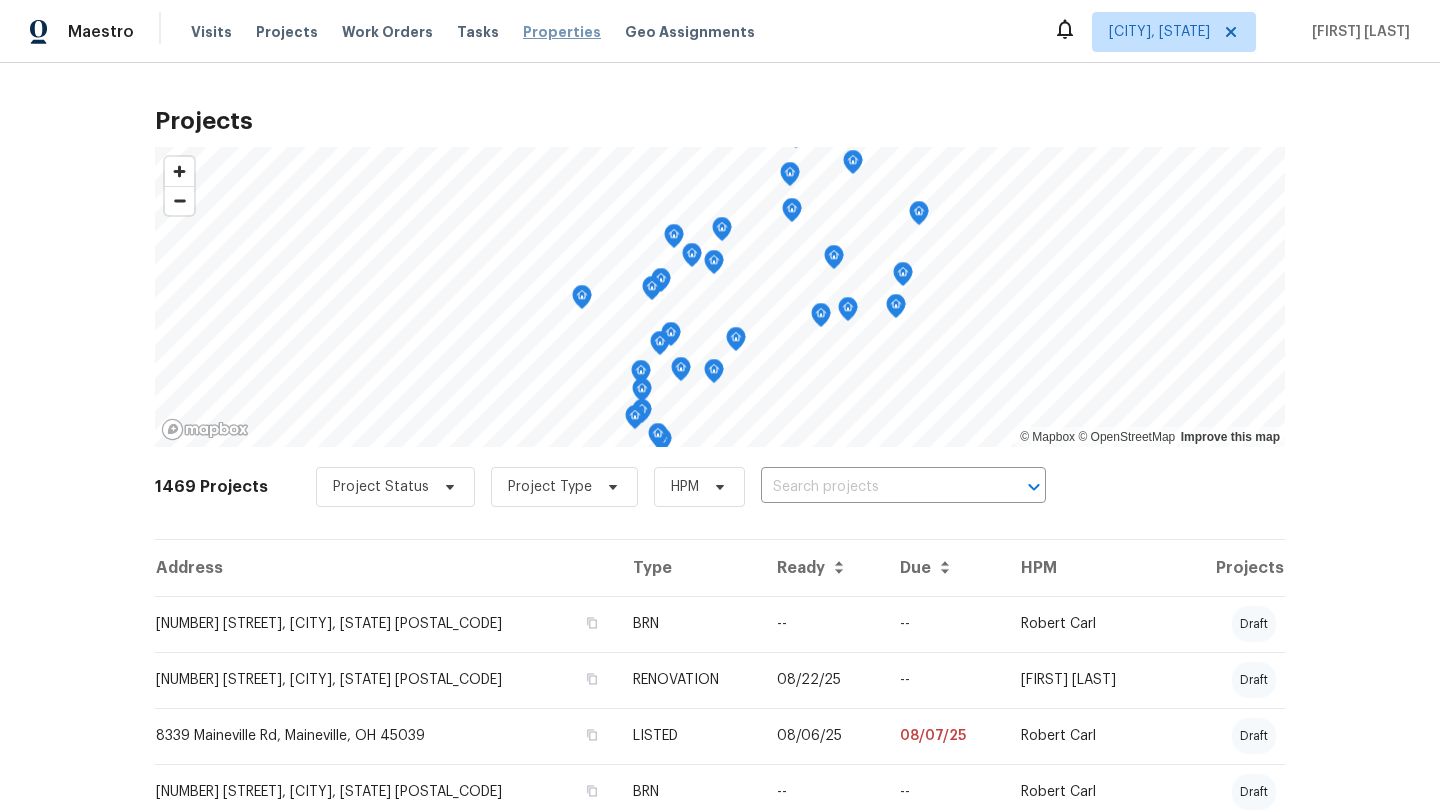 click on "Properties" at bounding box center [562, 32] 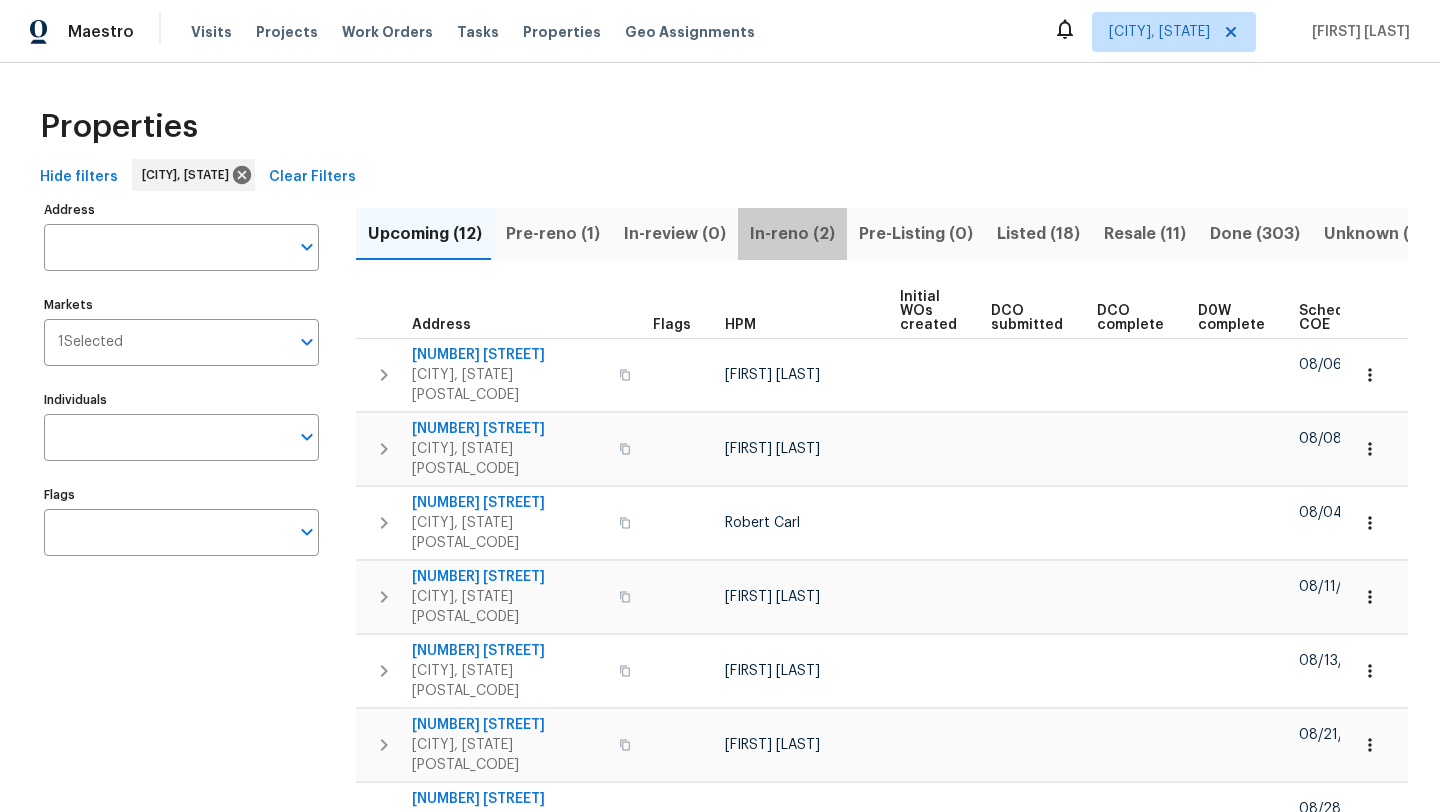click on "In-reno (2)" at bounding box center (792, 234) 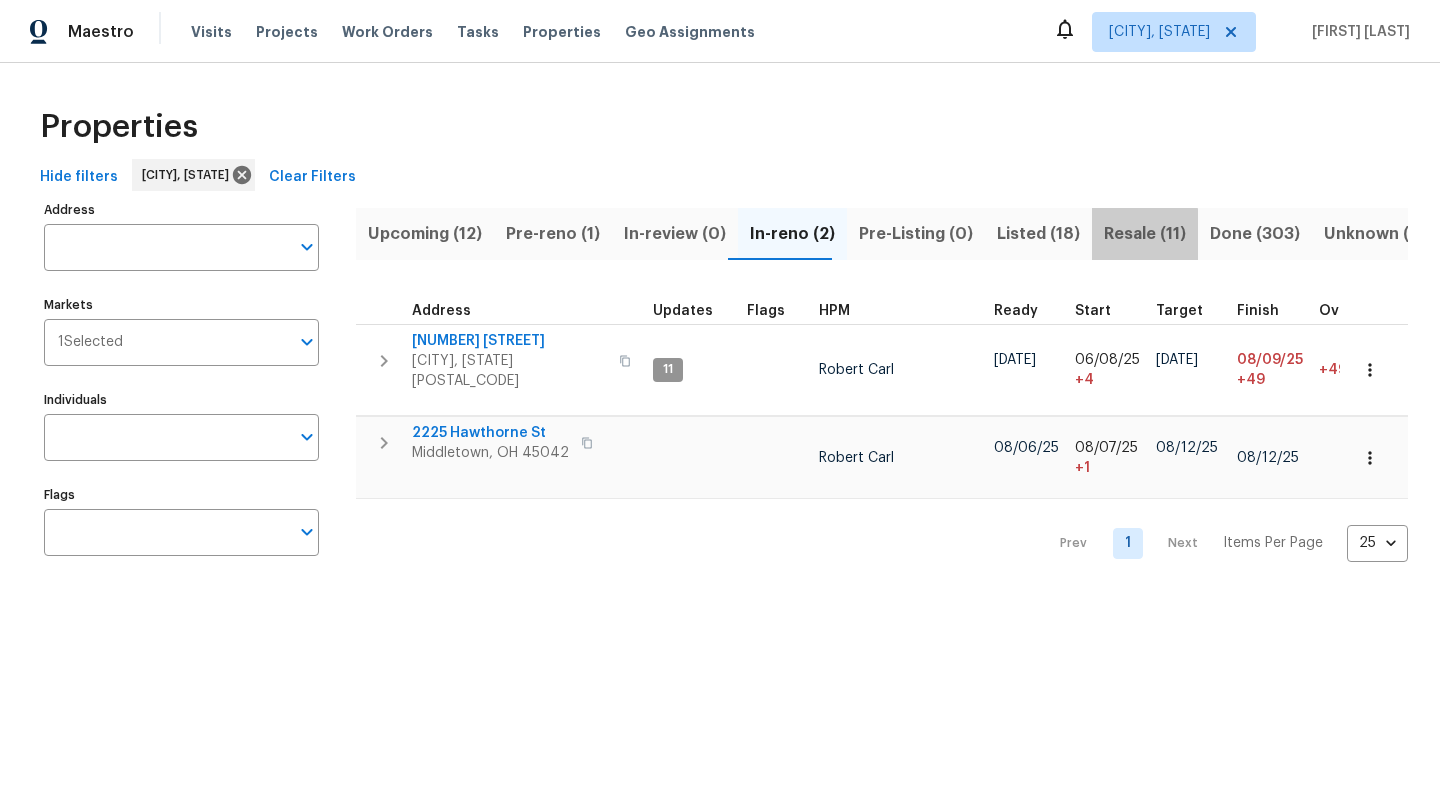 click on "Resale (11)" at bounding box center (1145, 234) 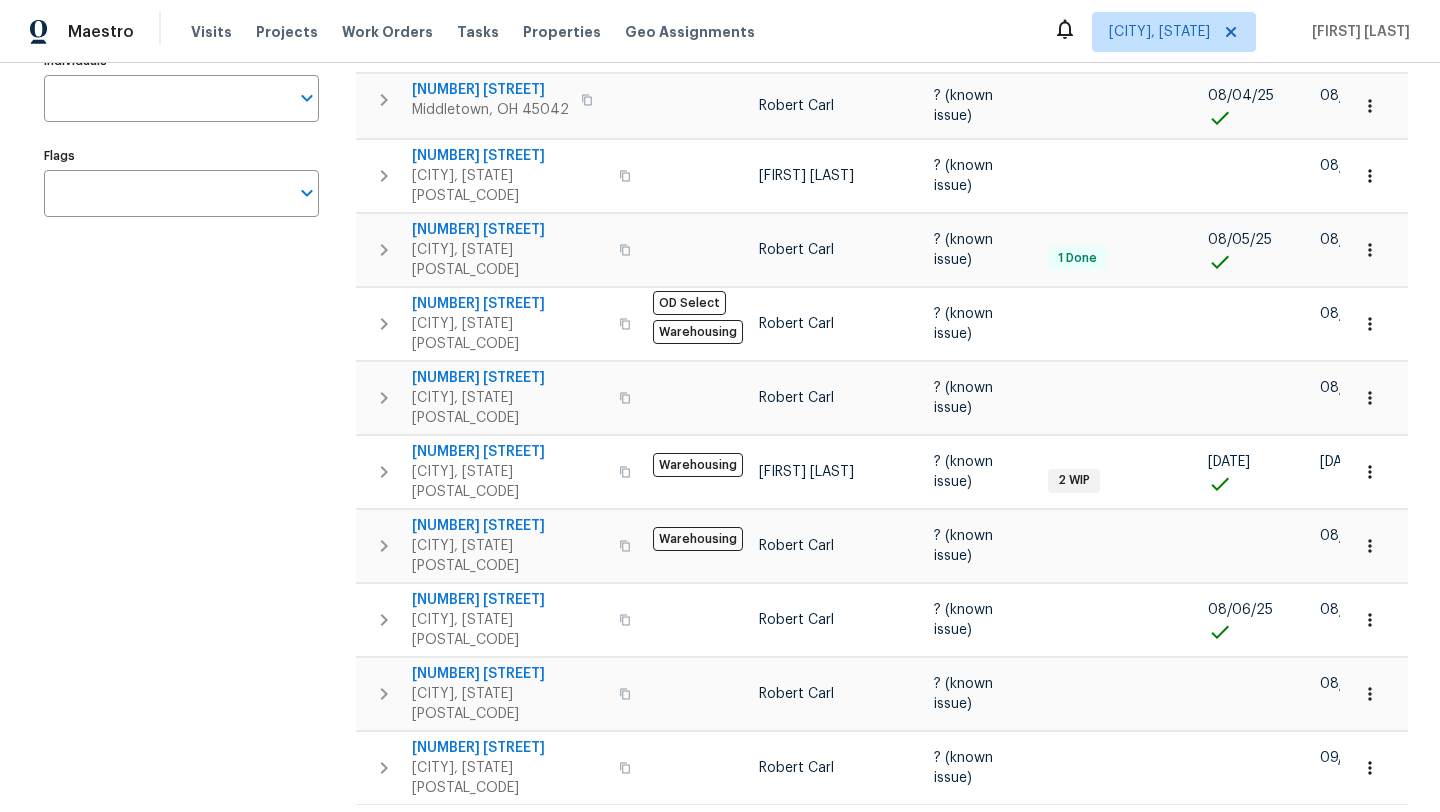 scroll, scrollTop: 338, scrollLeft: 0, axis: vertical 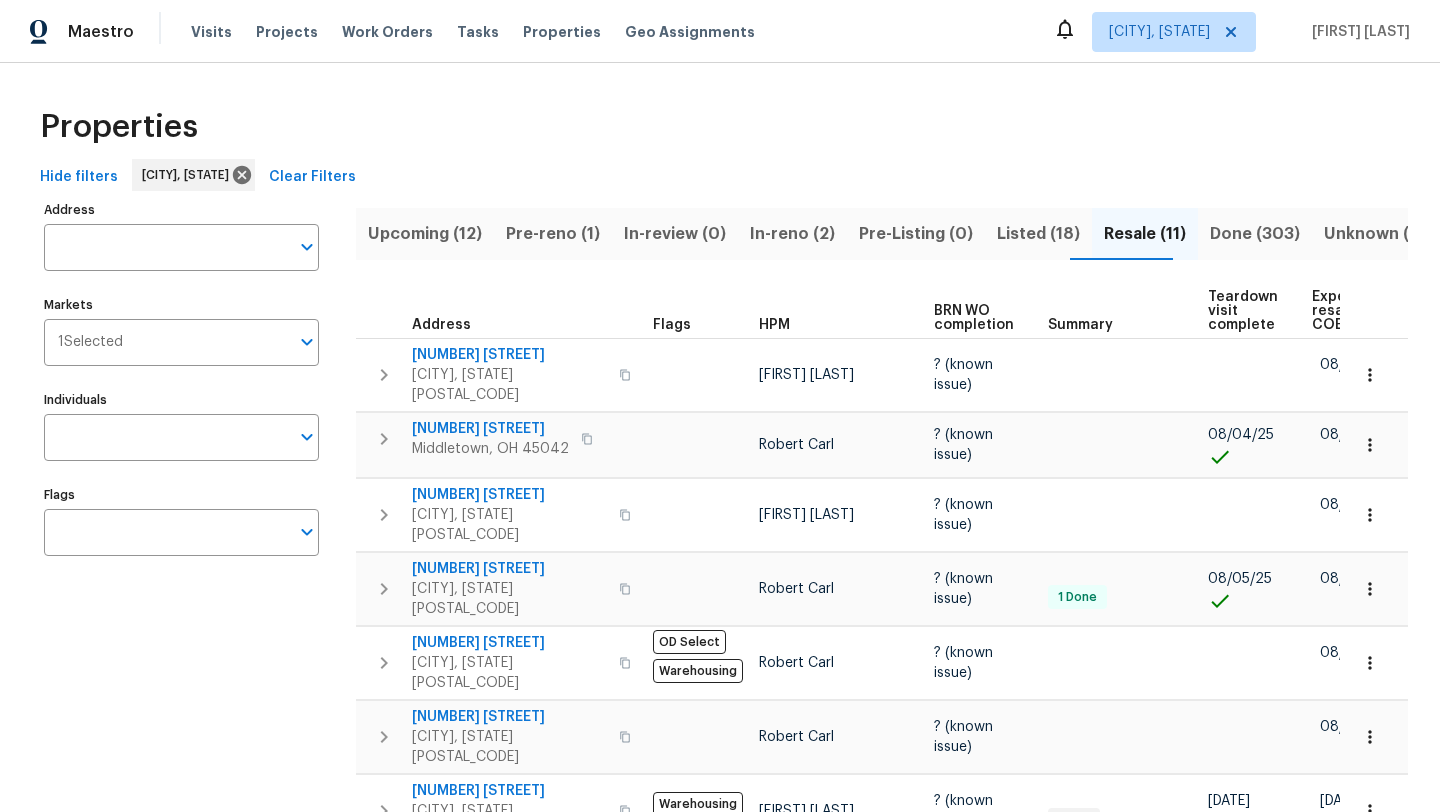 click on "Upcoming (12)" at bounding box center [425, 234] 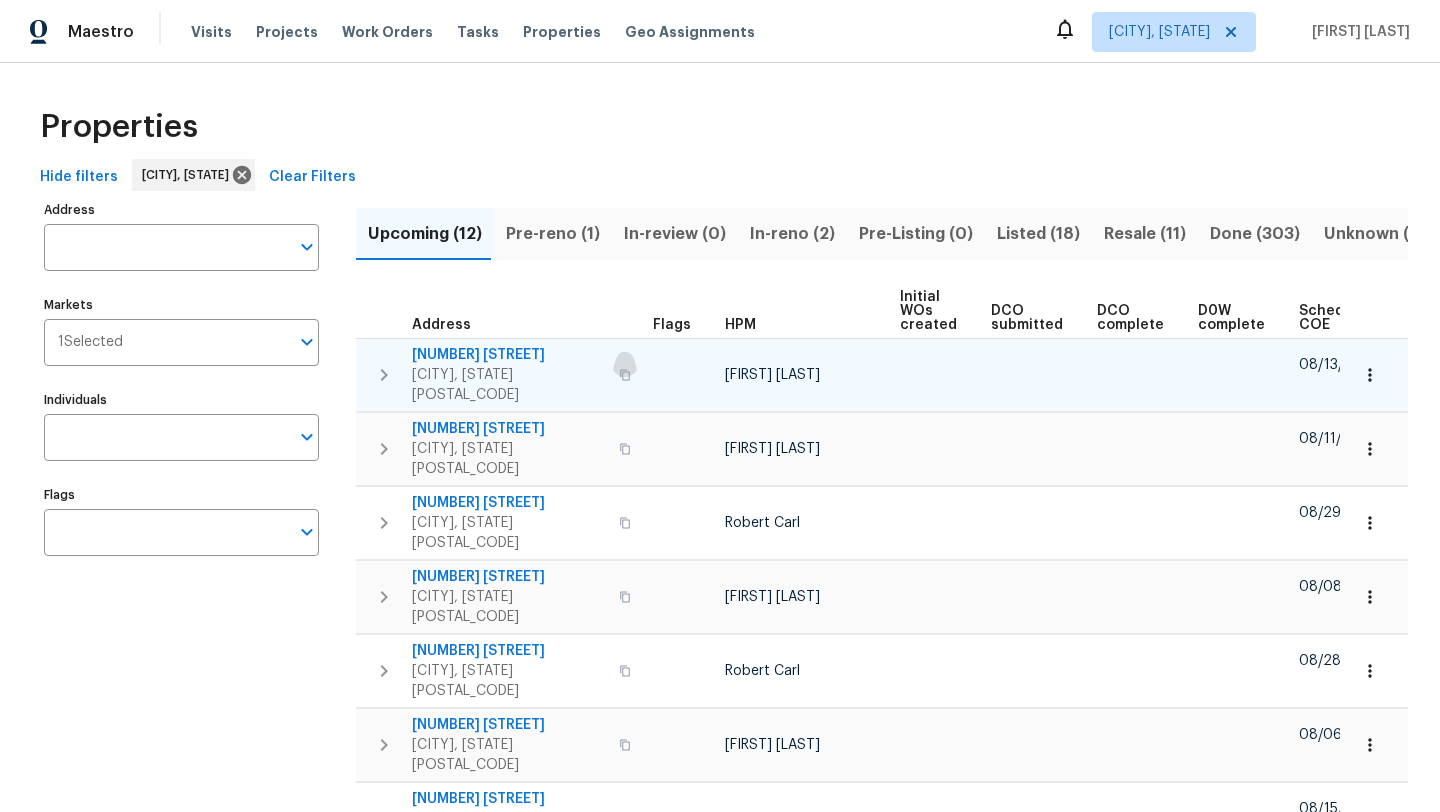 click 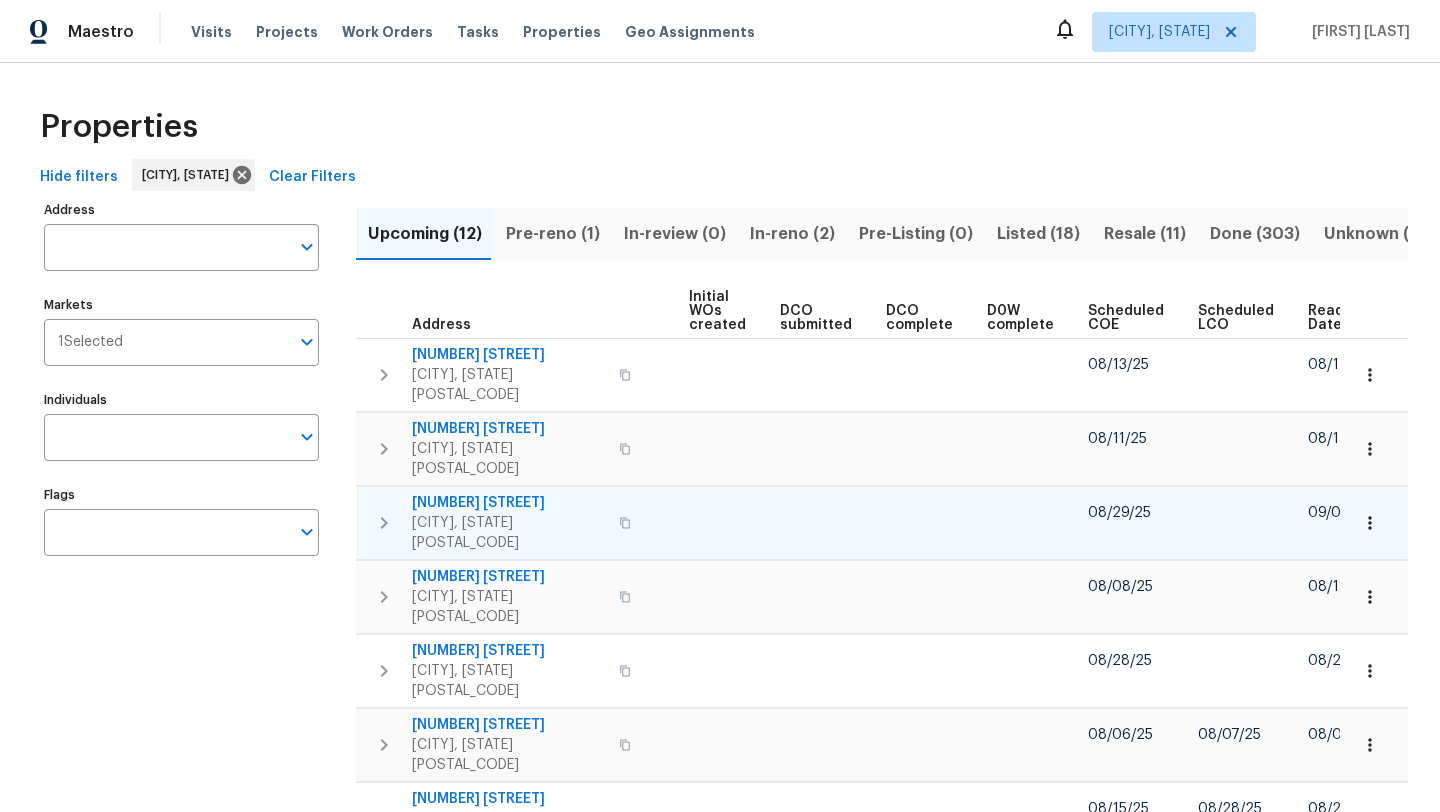 scroll, scrollTop: 0, scrollLeft: 220, axis: horizontal 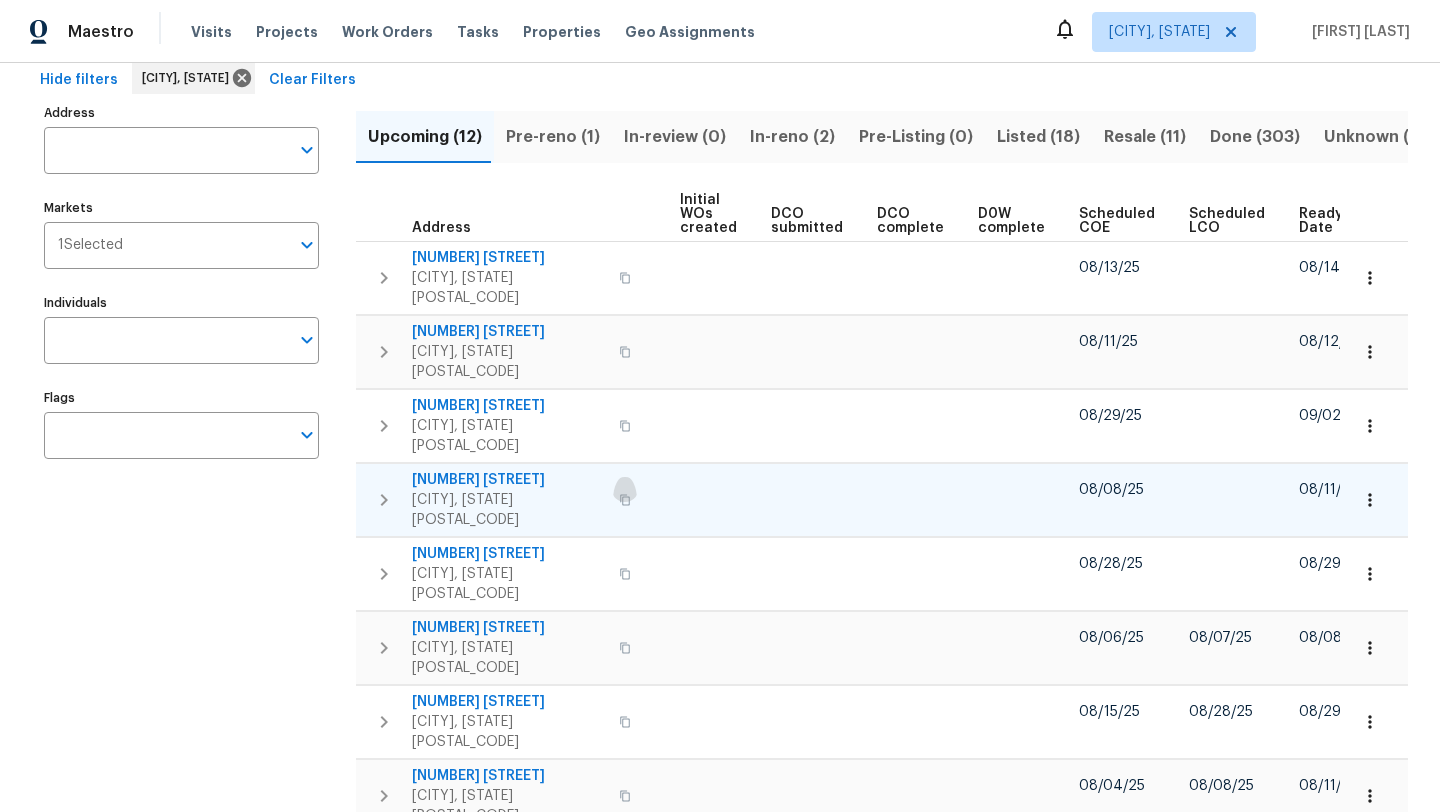 click 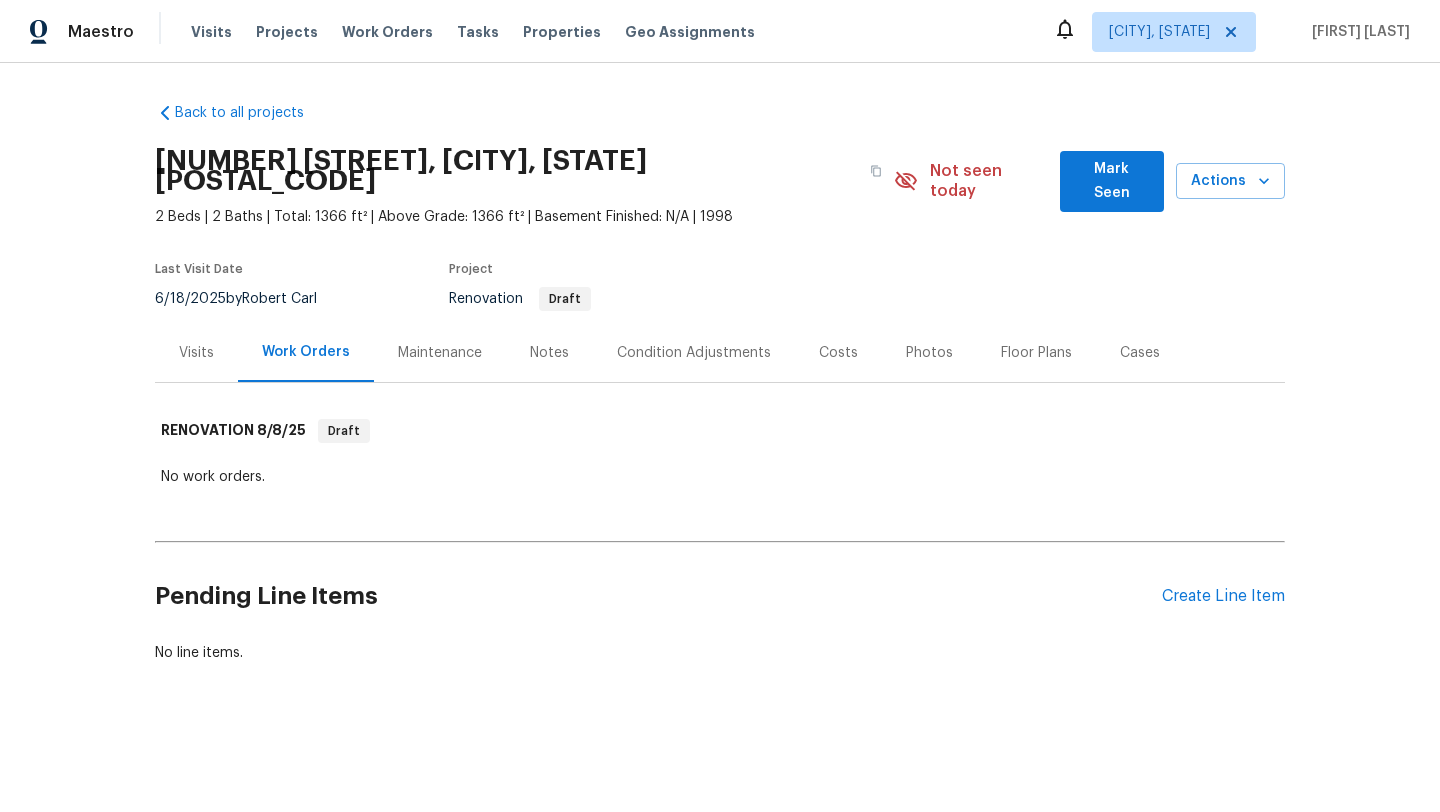 scroll, scrollTop: 0, scrollLeft: 0, axis: both 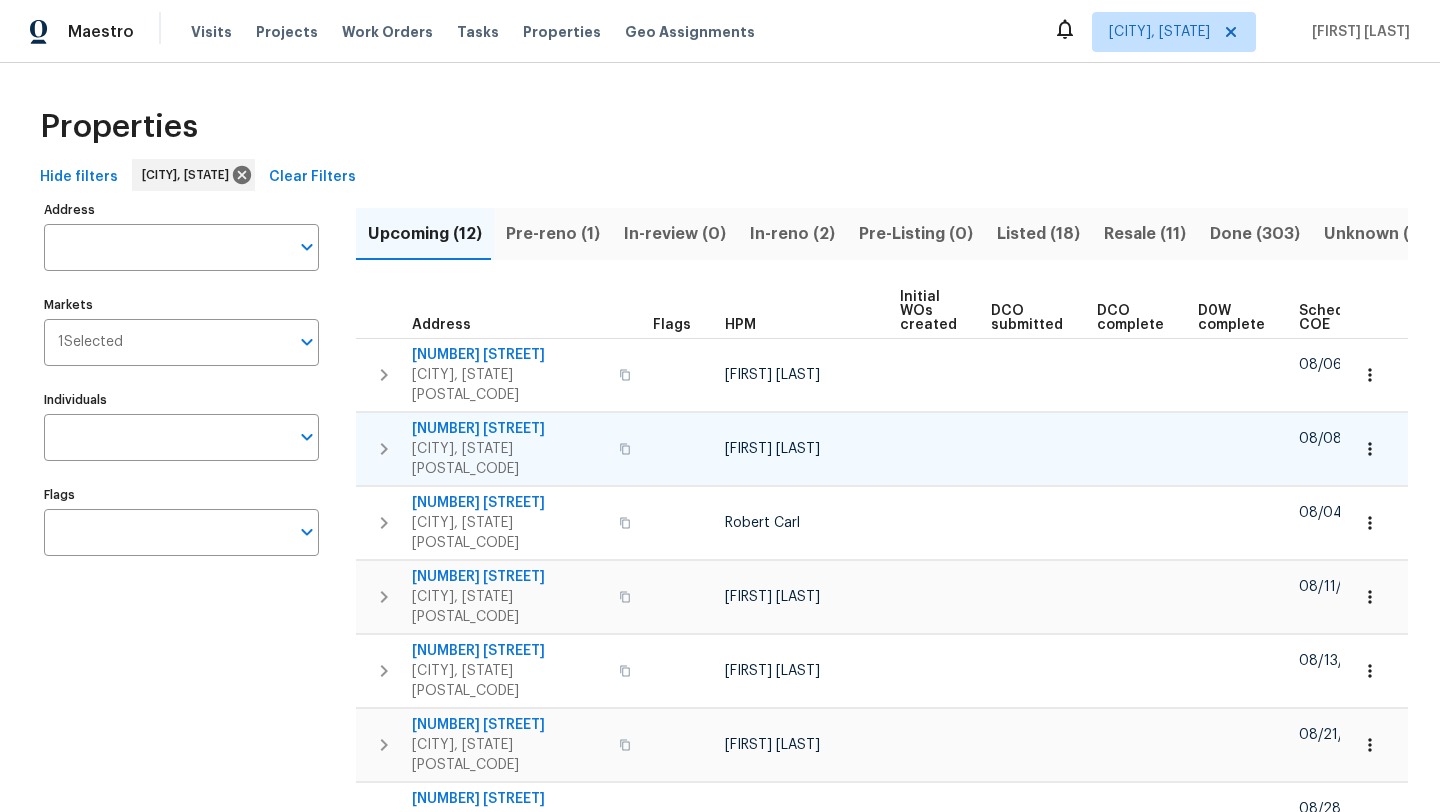click on "[NUMBER] [STREET]" at bounding box center [509, 429] 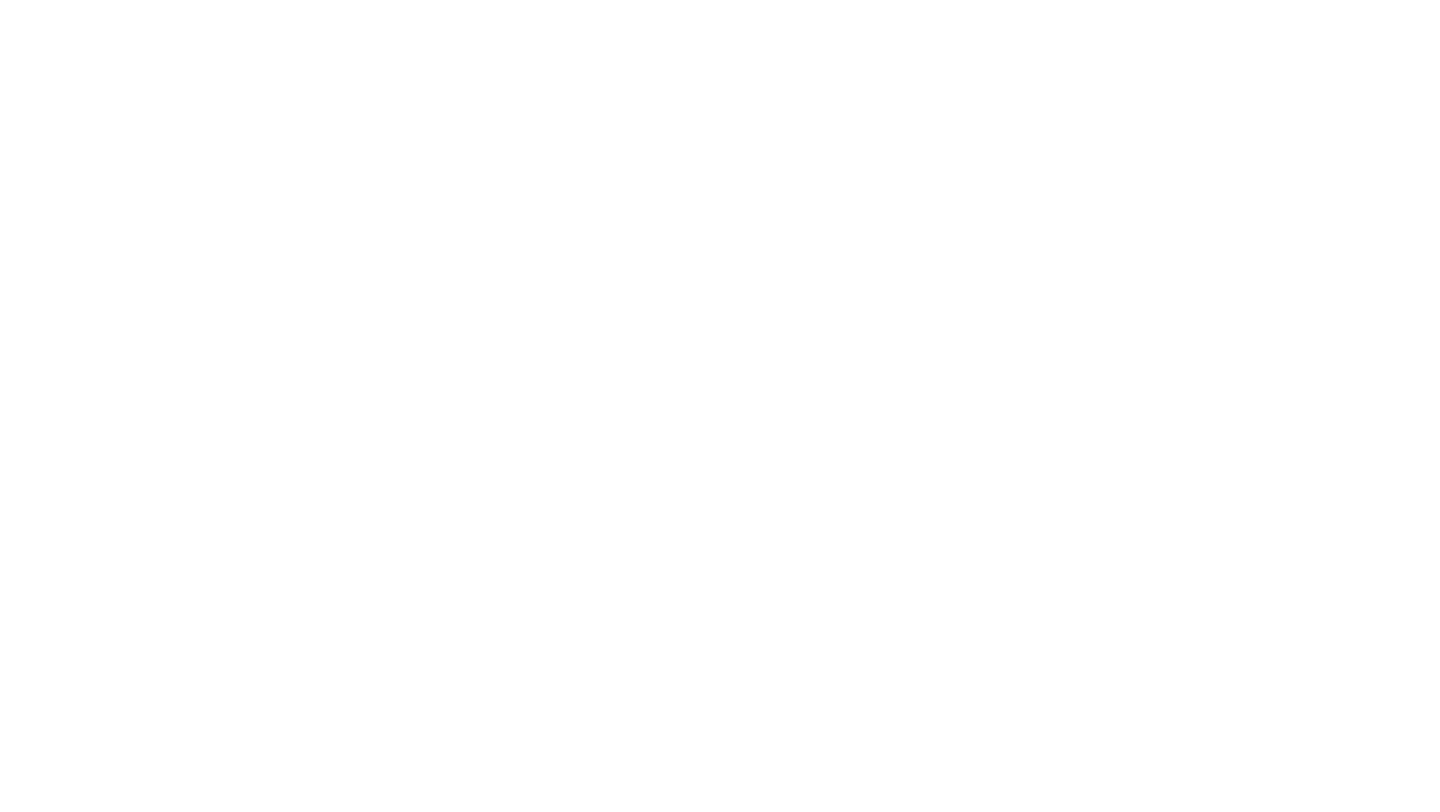 scroll, scrollTop: 0, scrollLeft: 0, axis: both 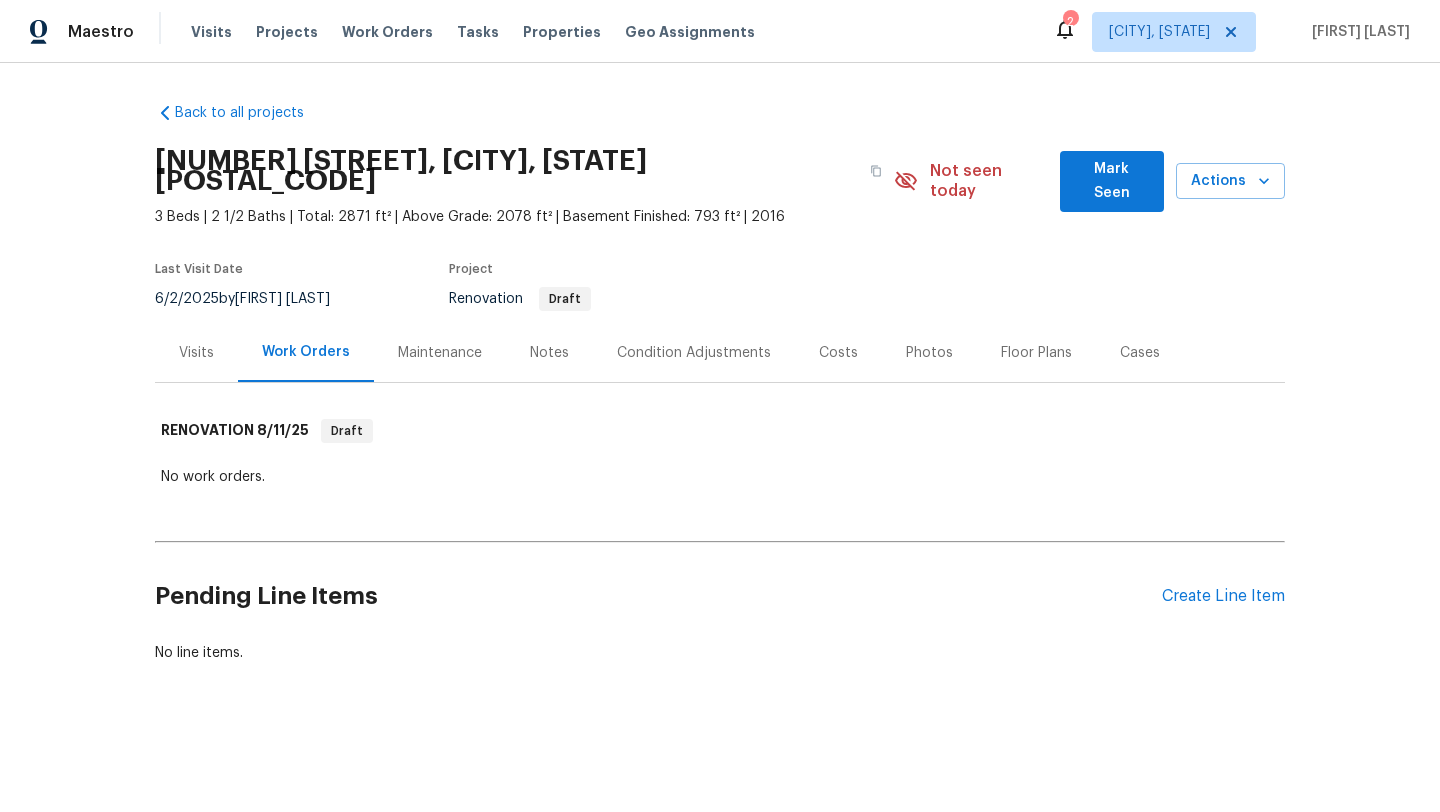 click on "Visits" at bounding box center (196, 352) 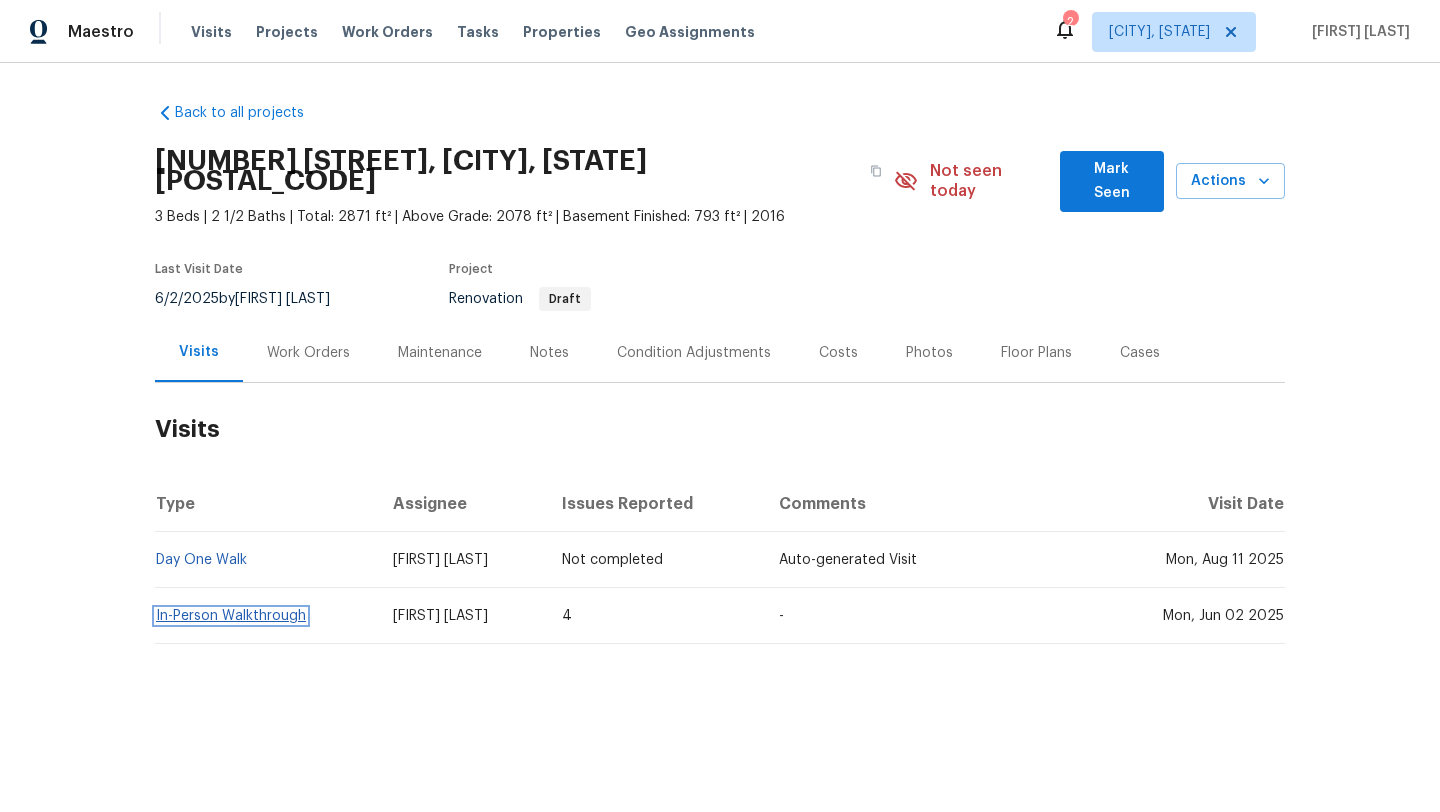 click on "In-Person Walkthrough" at bounding box center (231, 616) 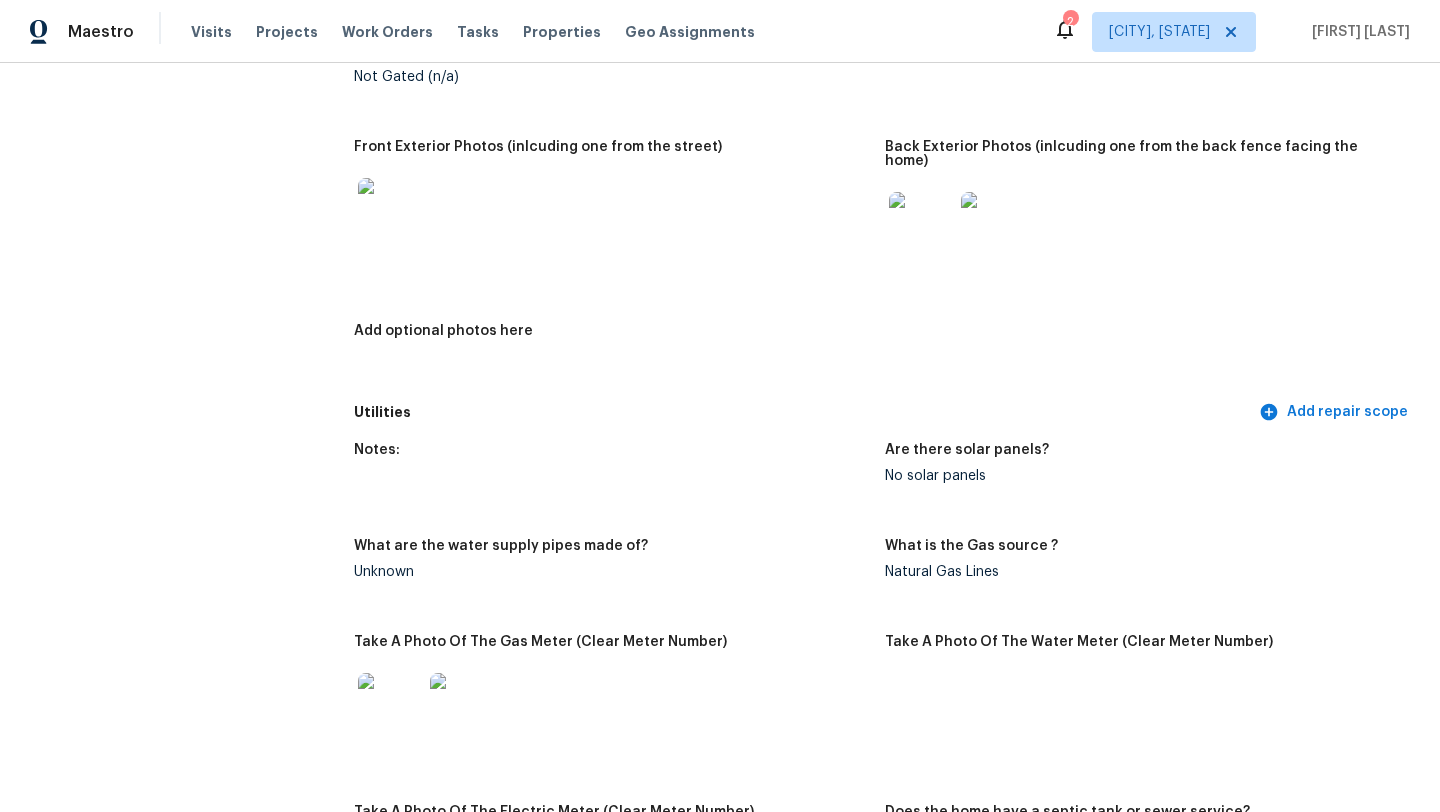 scroll, scrollTop: 995, scrollLeft: 0, axis: vertical 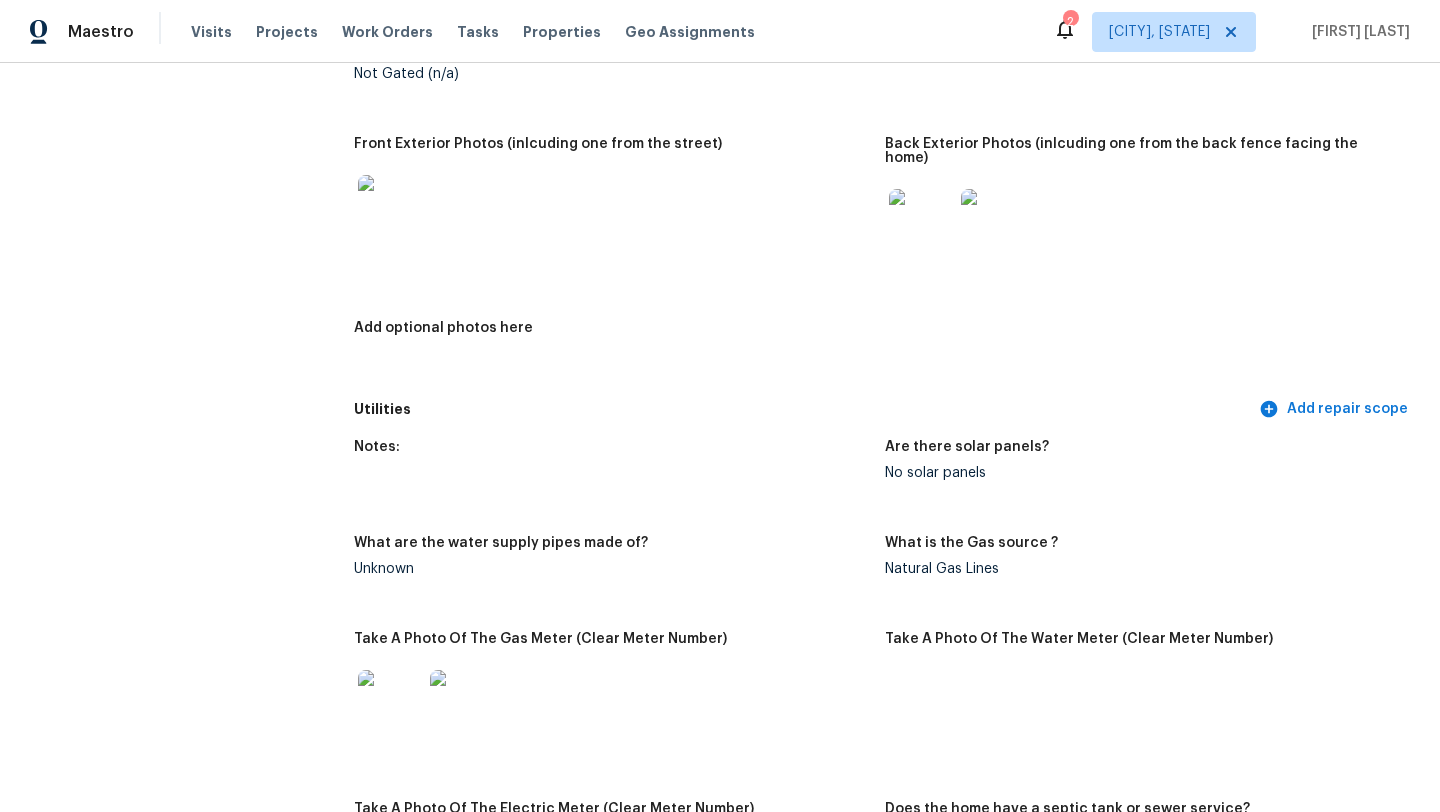 click at bounding box center [390, 207] 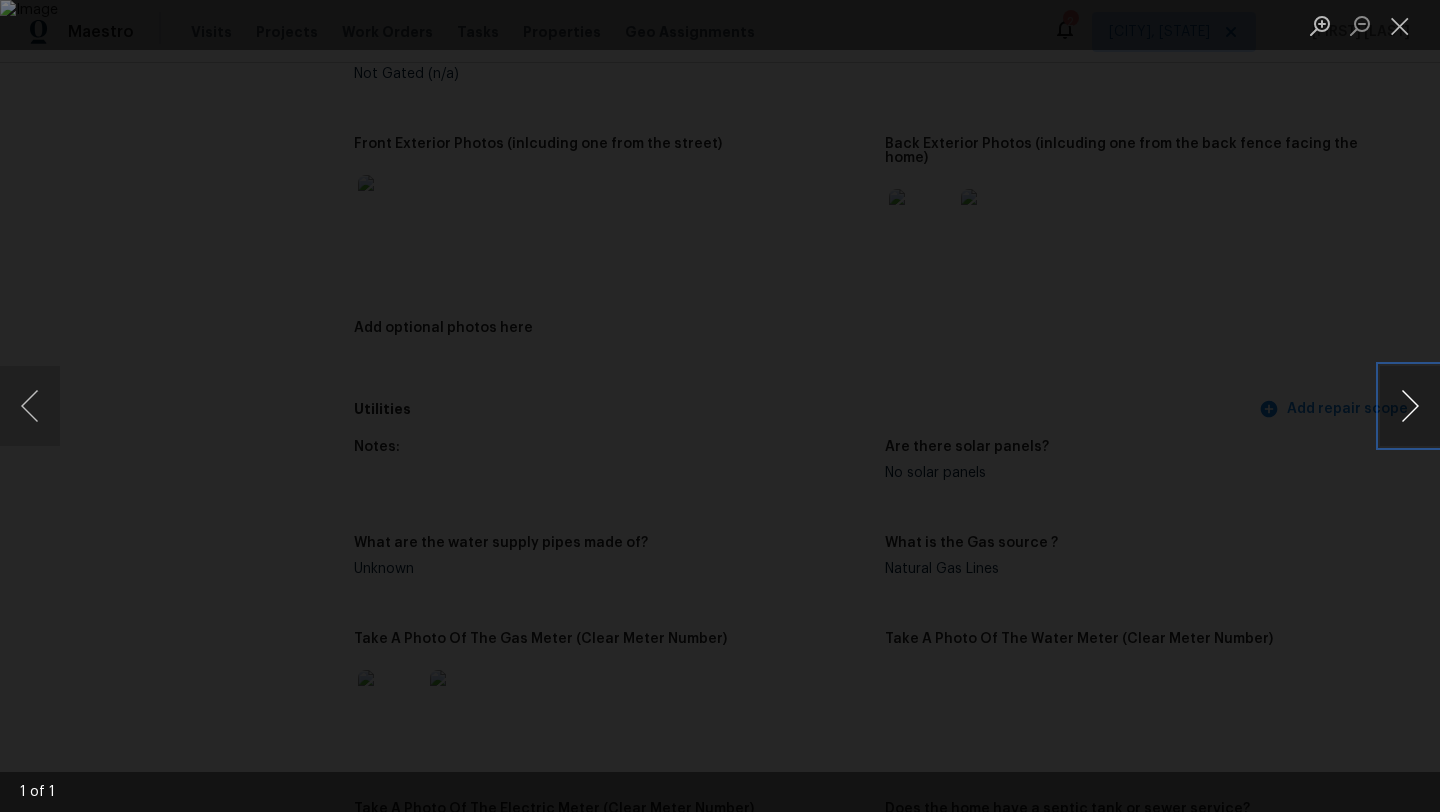 click at bounding box center [1410, 406] 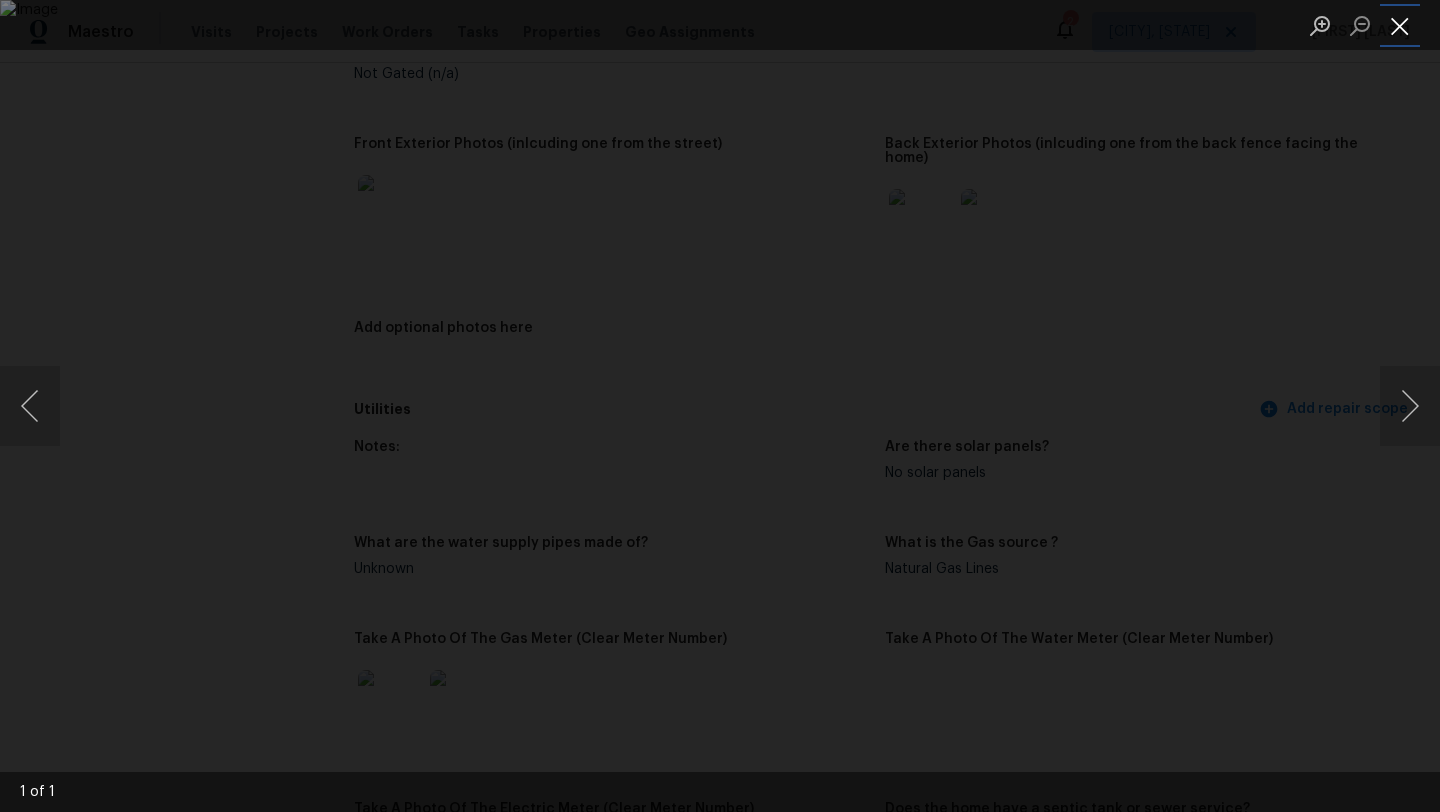 click at bounding box center [1400, 25] 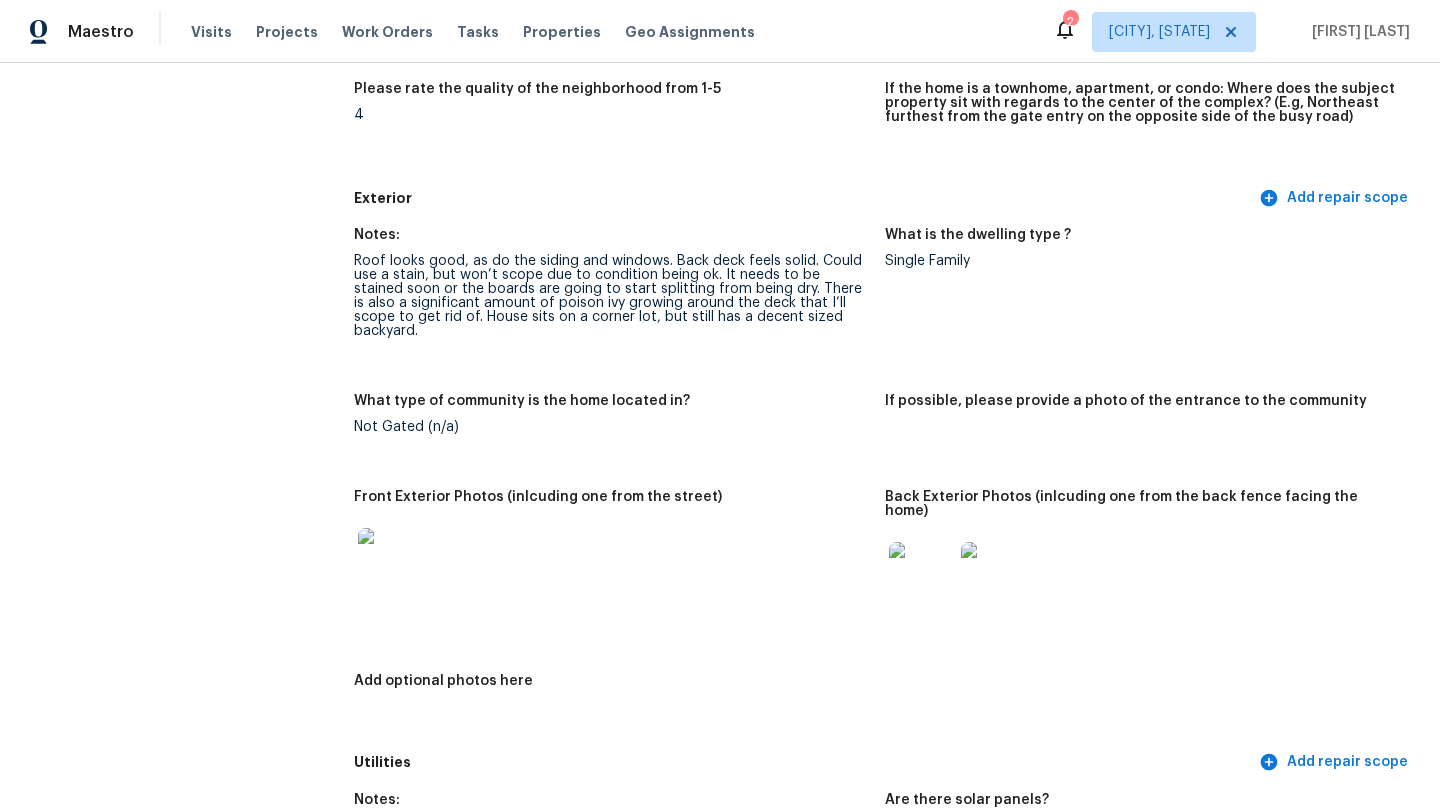 scroll, scrollTop: 0, scrollLeft: 0, axis: both 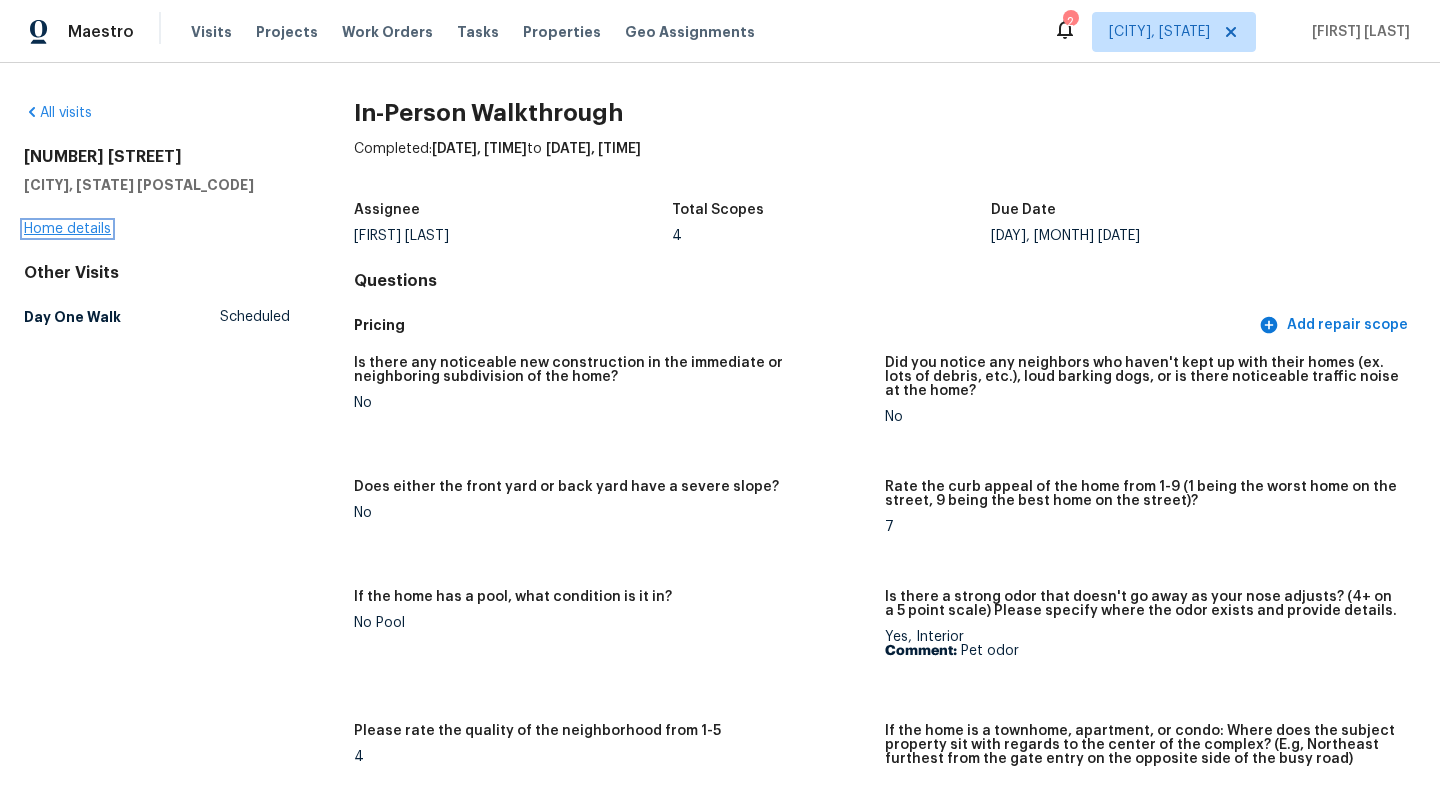 click on "Home details" at bounding box center [67, 229] 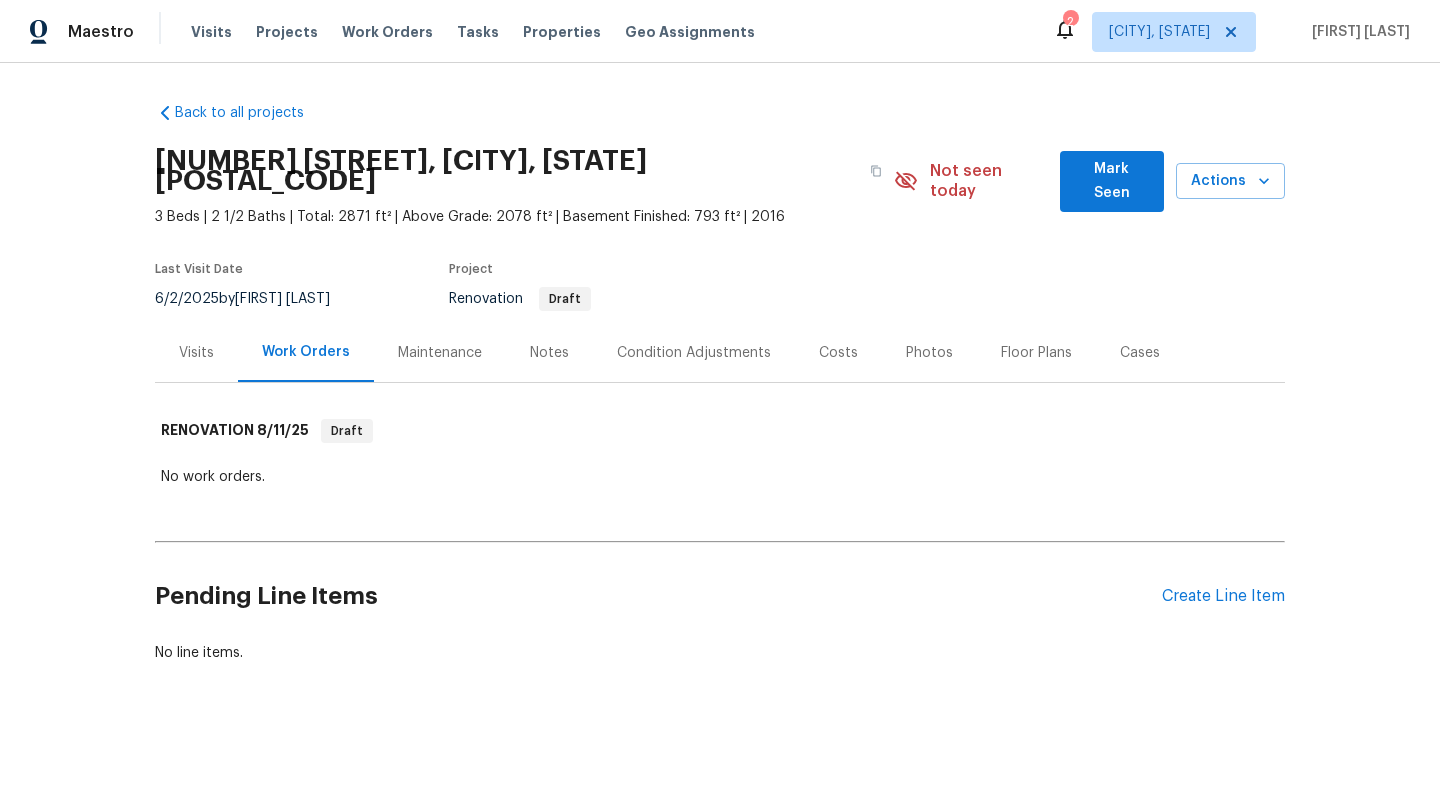 click on "Notes" at bounding box center [549, 353] 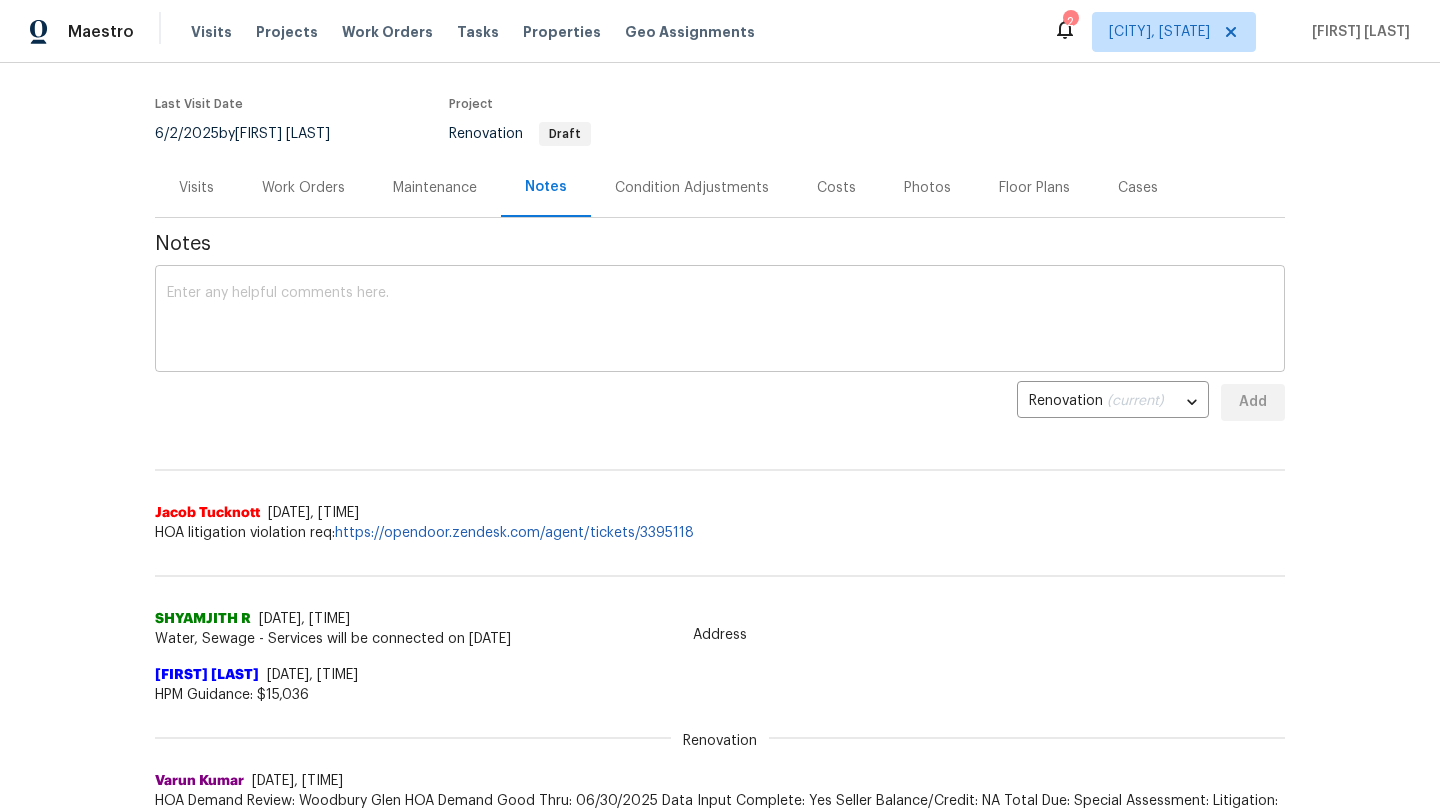 scroll, scrollTop: 0, scrollLeft: 0, axis: both 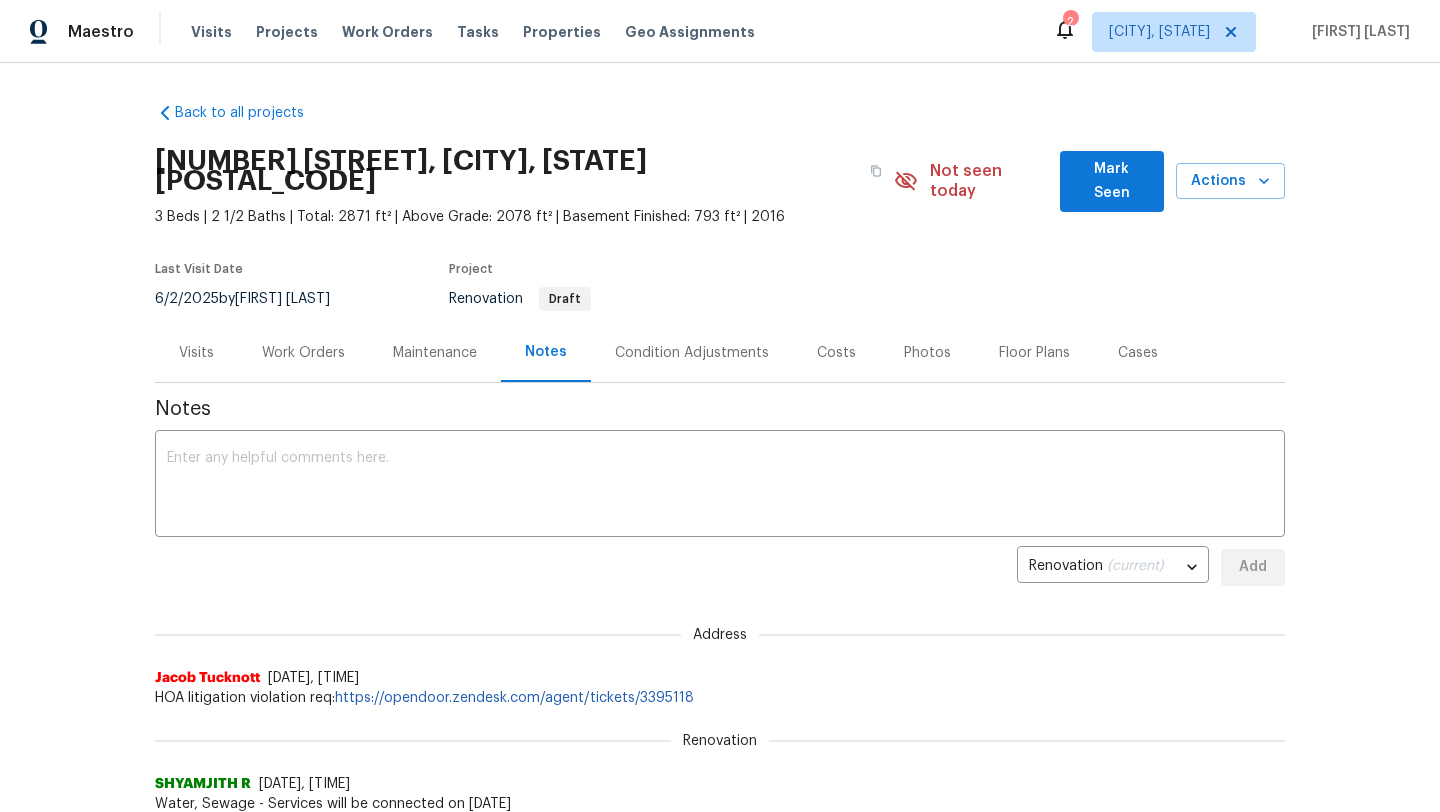 click on "Visits" at bounding box center [196, 353] 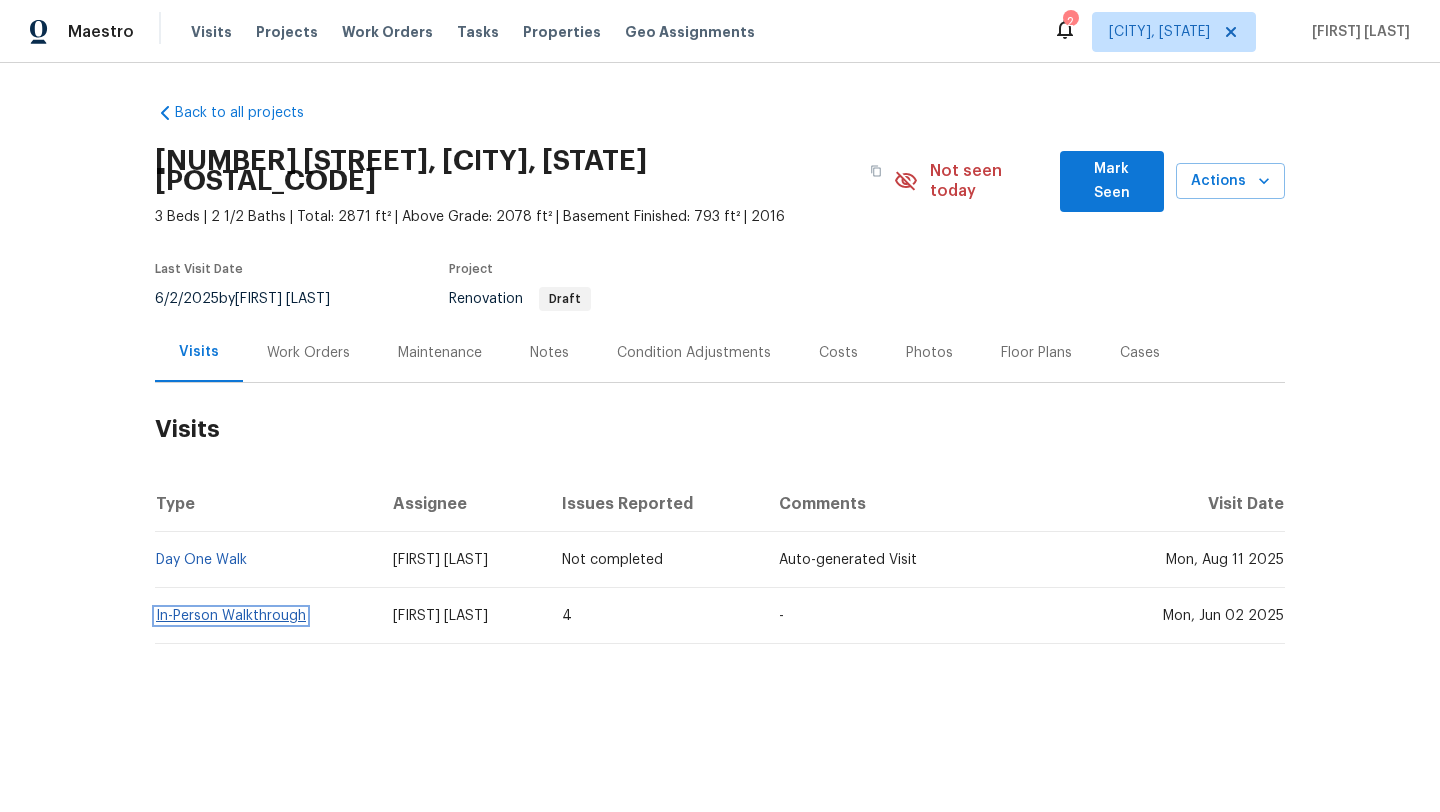 click on "In-Person Walkthrough" at bounding box center (231, 616) 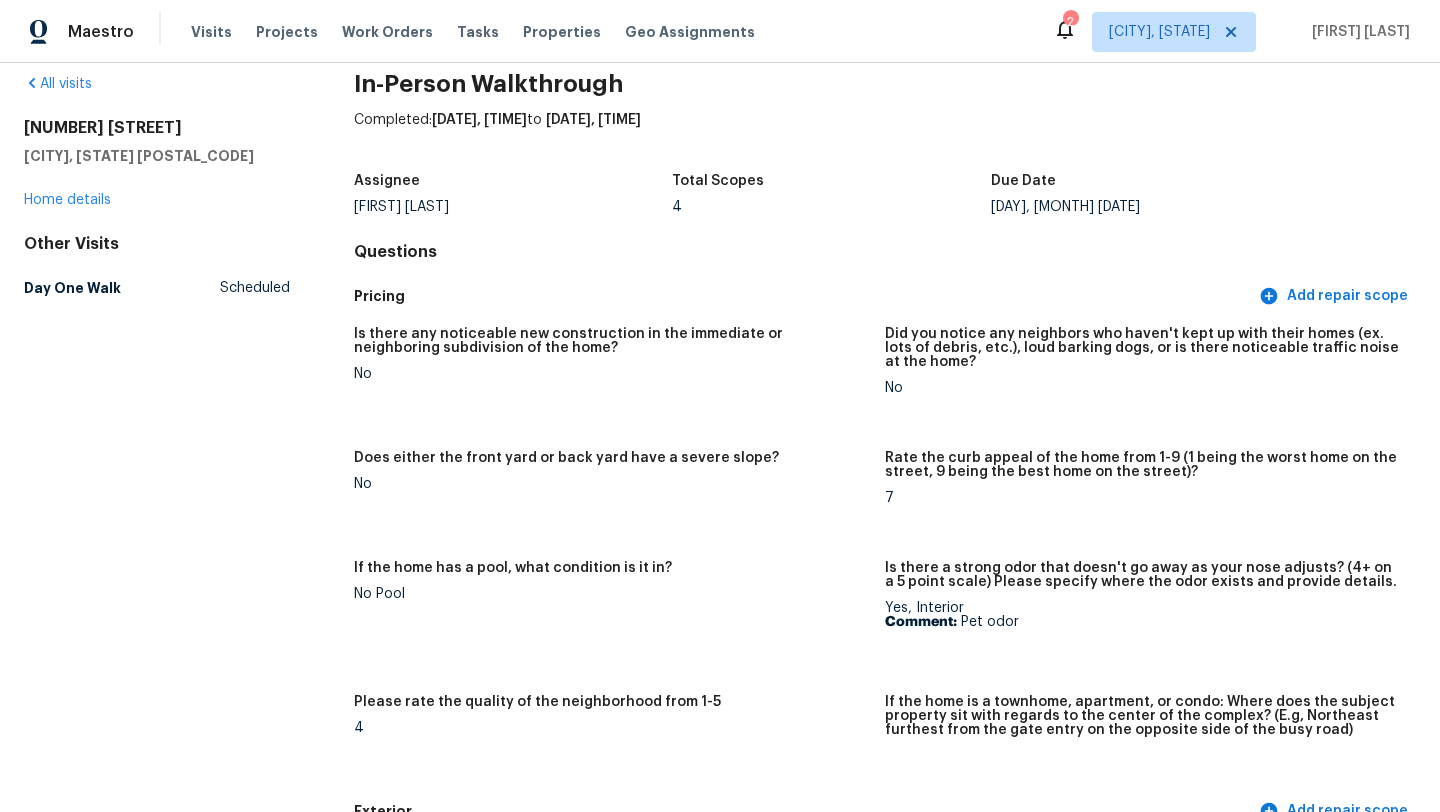 scroll, scrollTop: 0, scrollLeft: 0, axis: both 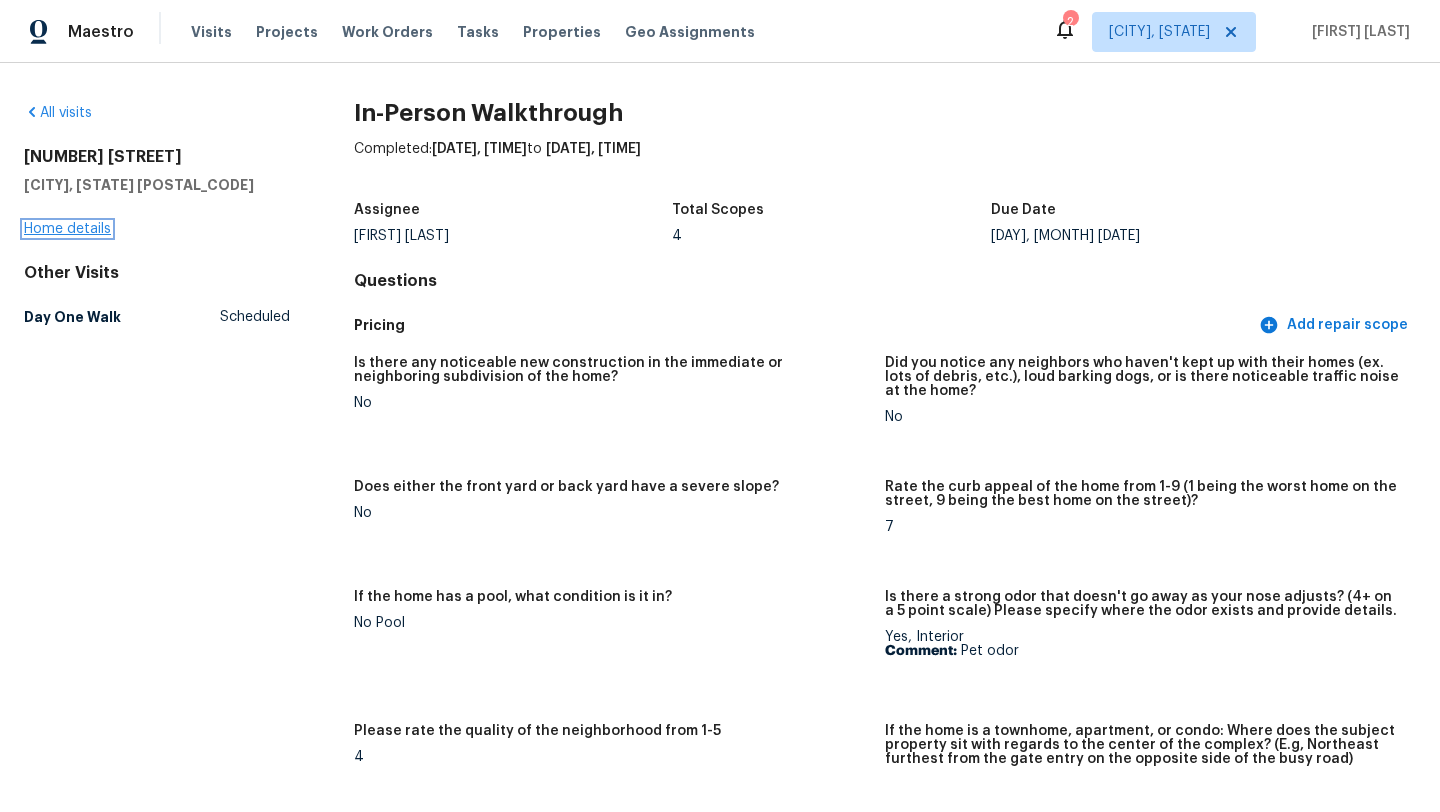 click on "Home details" at bounding box center (67, 229) 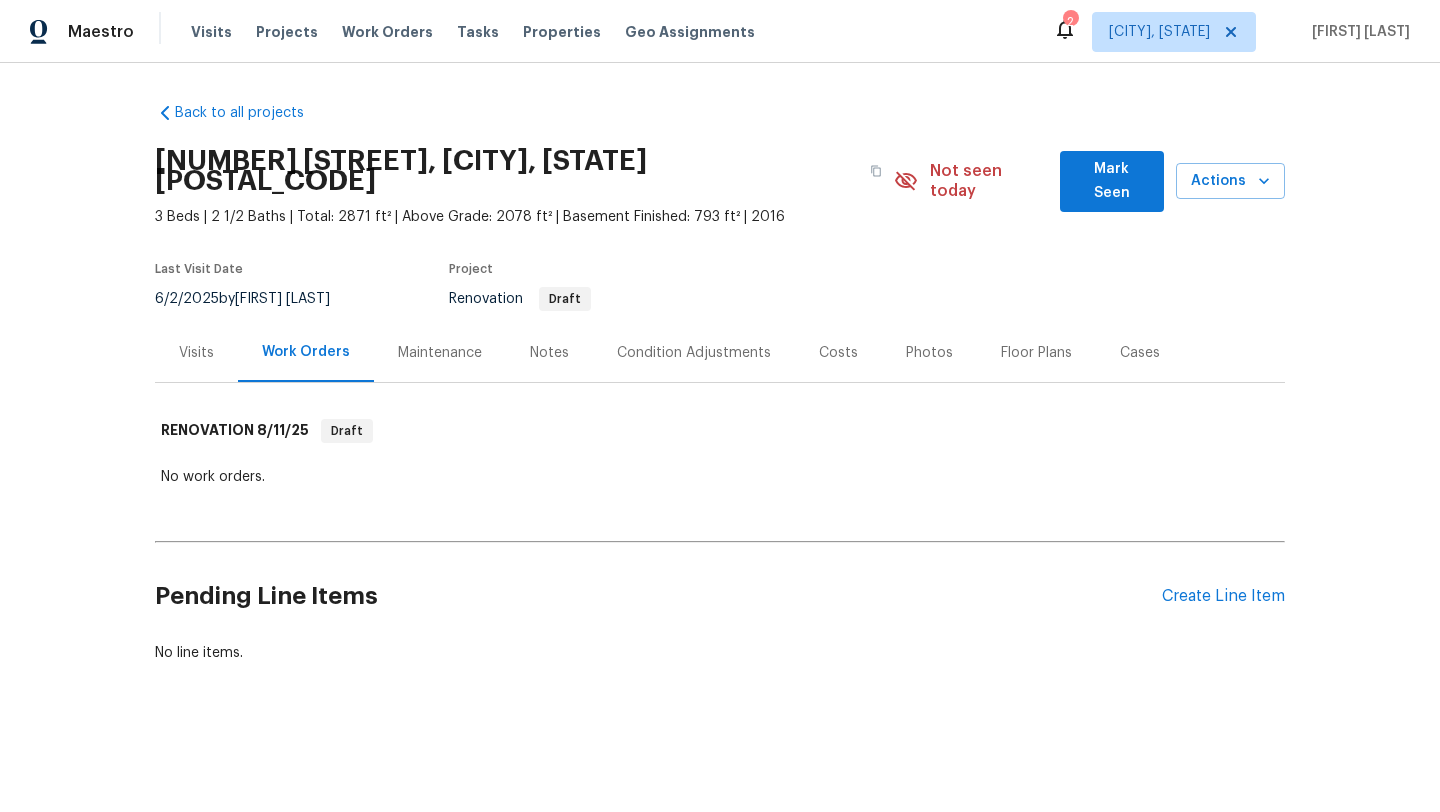 click on "Notes" at bounding box center [549, 353] 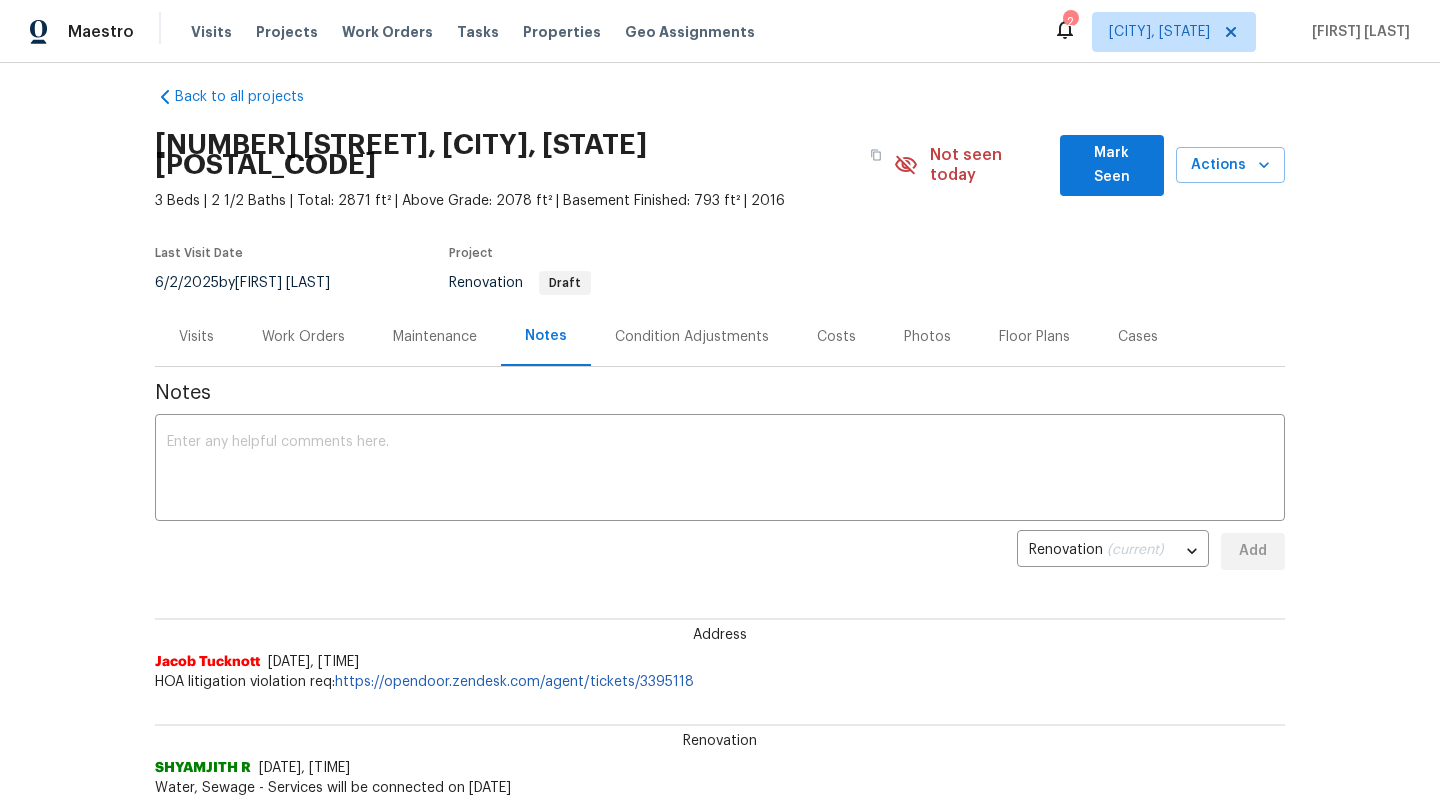 scroll, scrollTop: 0, scrollLeft: 0, axis: both 